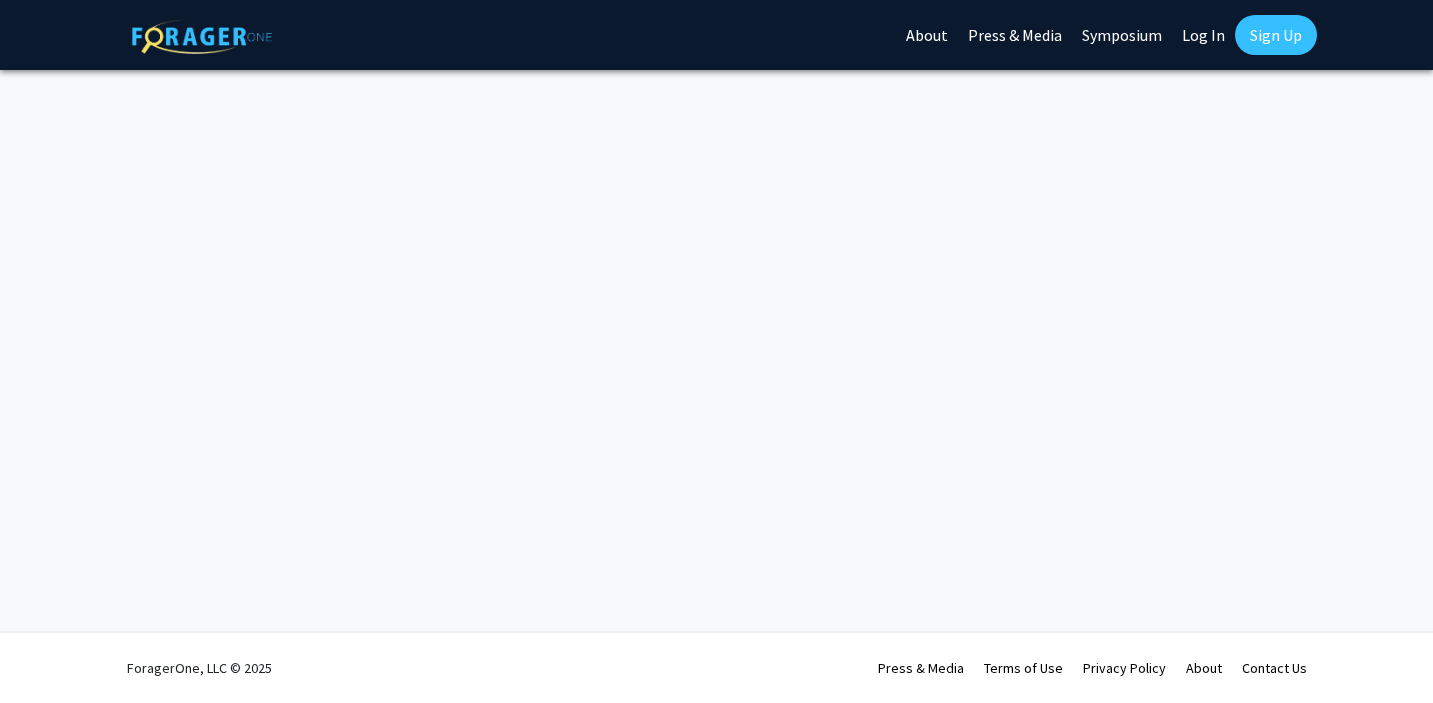 scroll, scrollTop: 0, scrollLeft: 0, axis: both 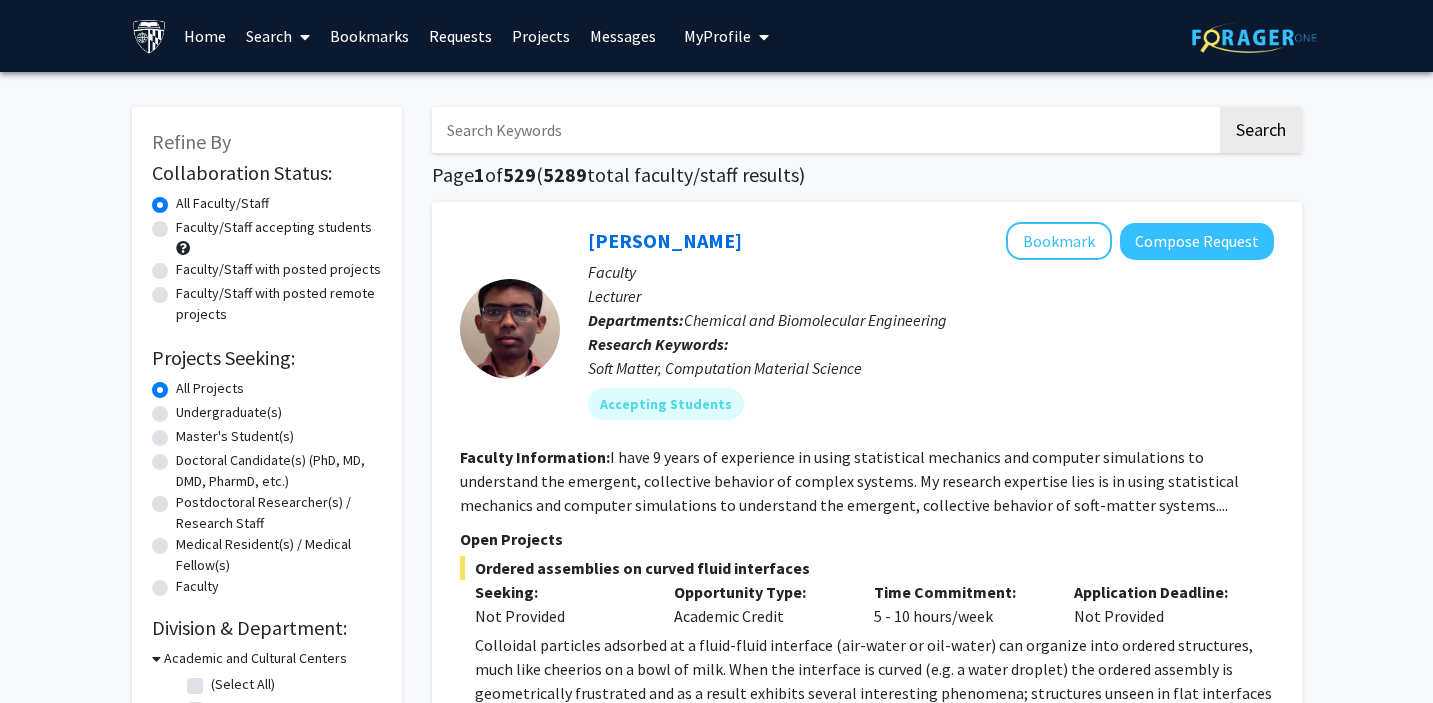click on "Requests" at bounding box center [460, 36] 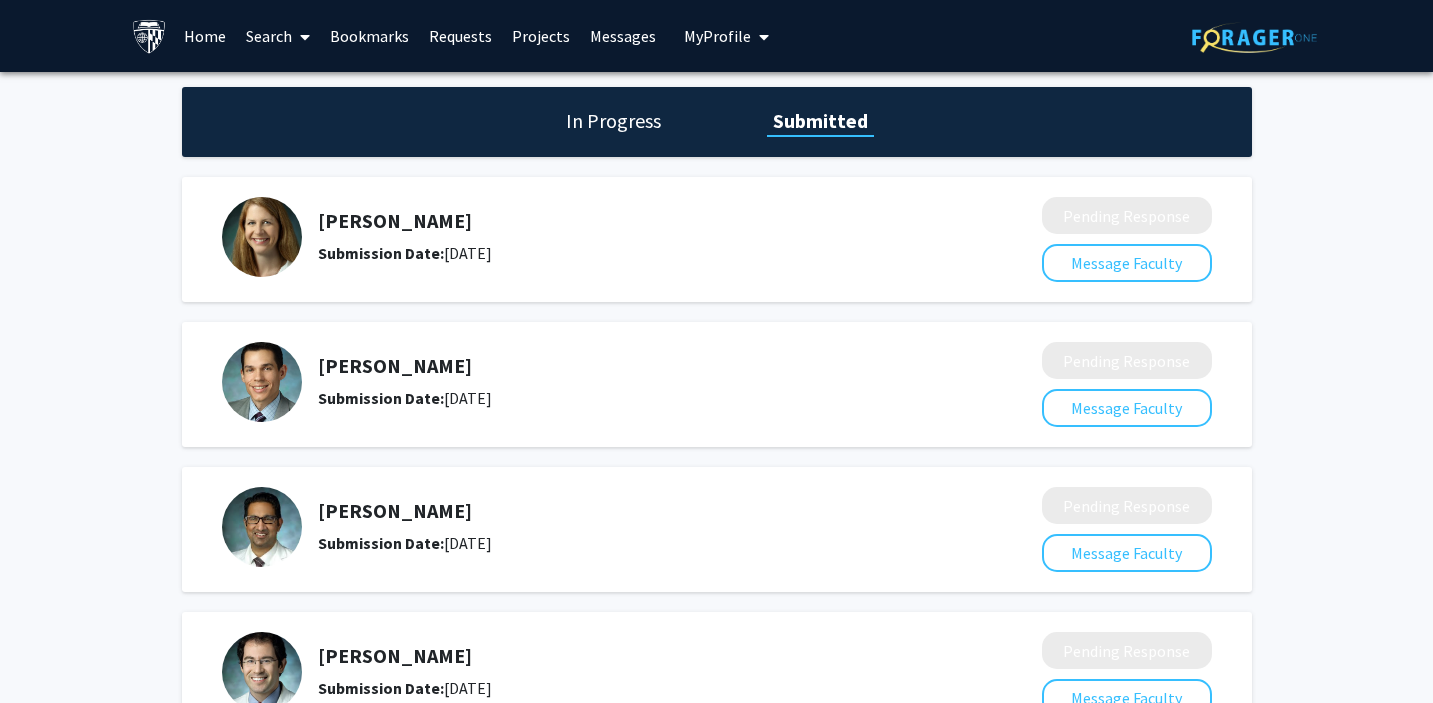 click on "Messages" at bounding box center [623, 36] 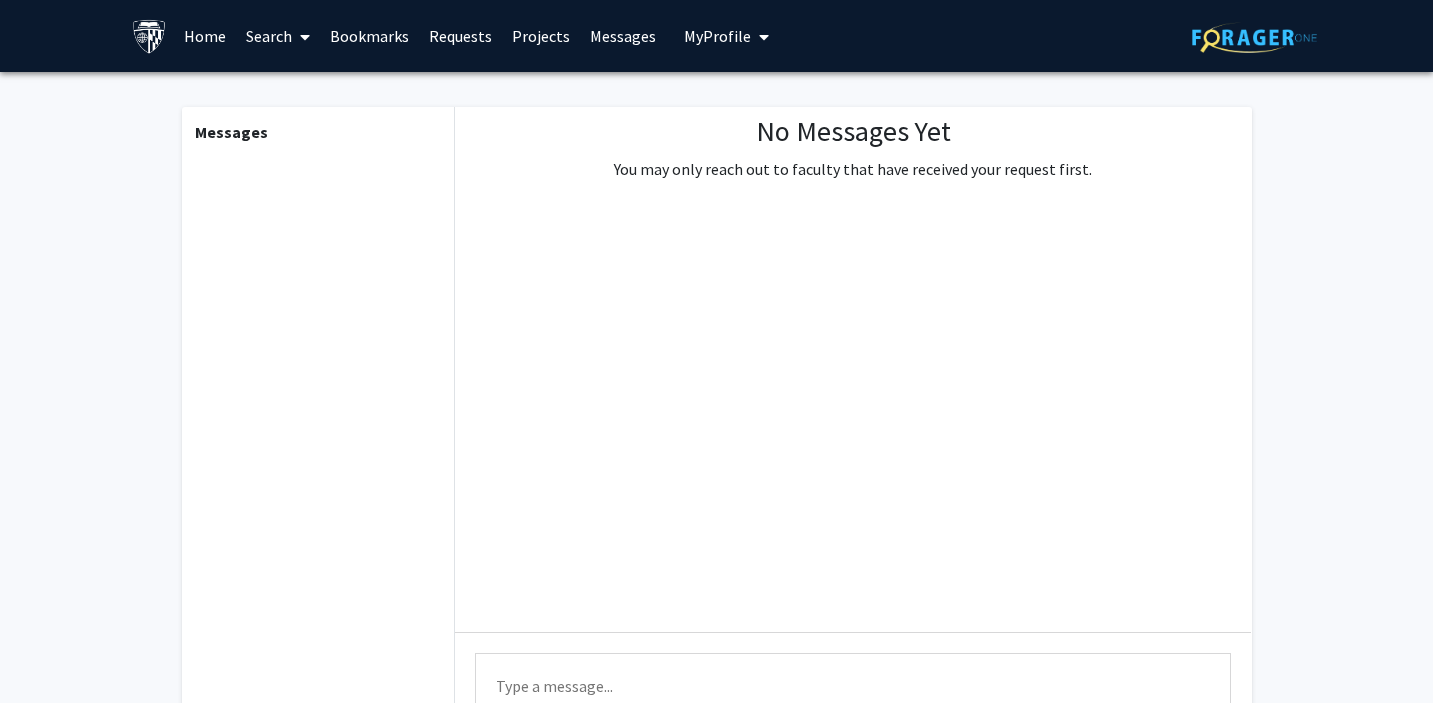 click on "Projects" at bounding box center (541, 36) 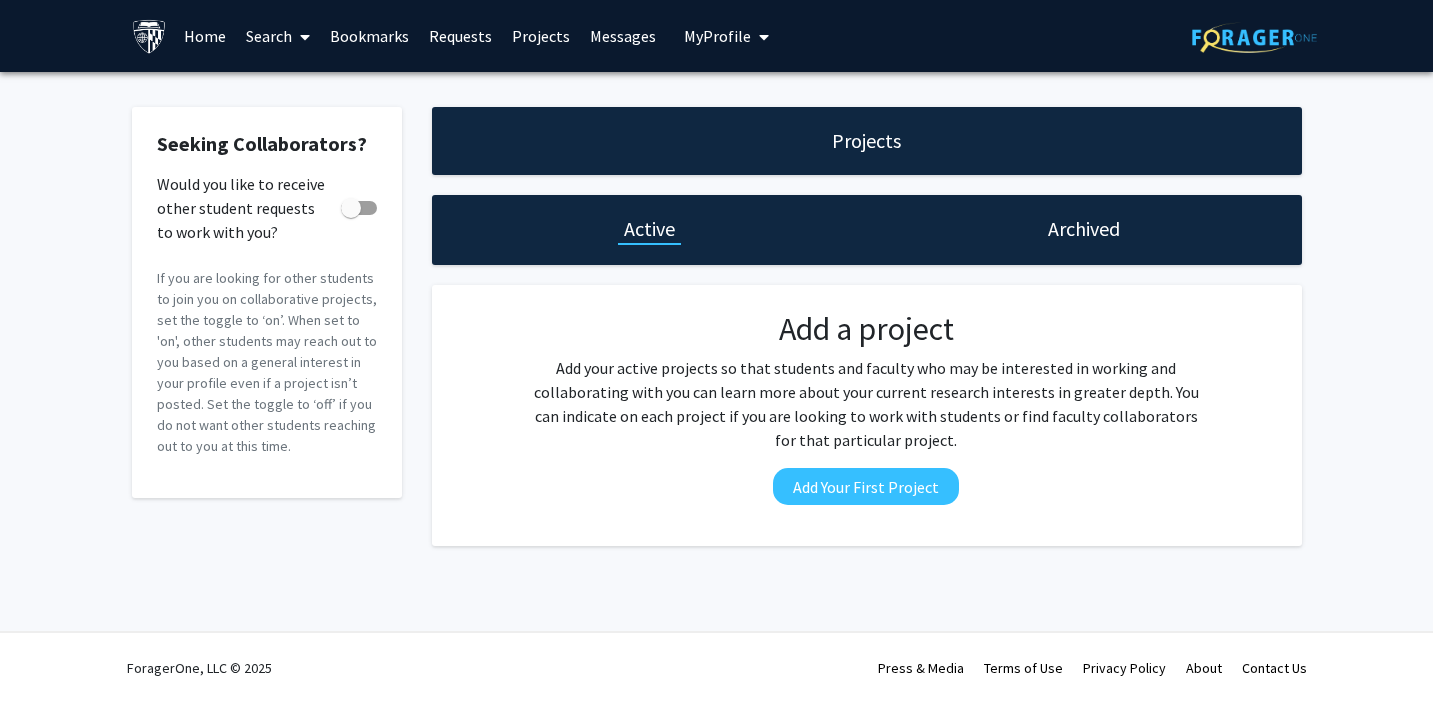 click on "Requests" at bounding box center [460, 36] 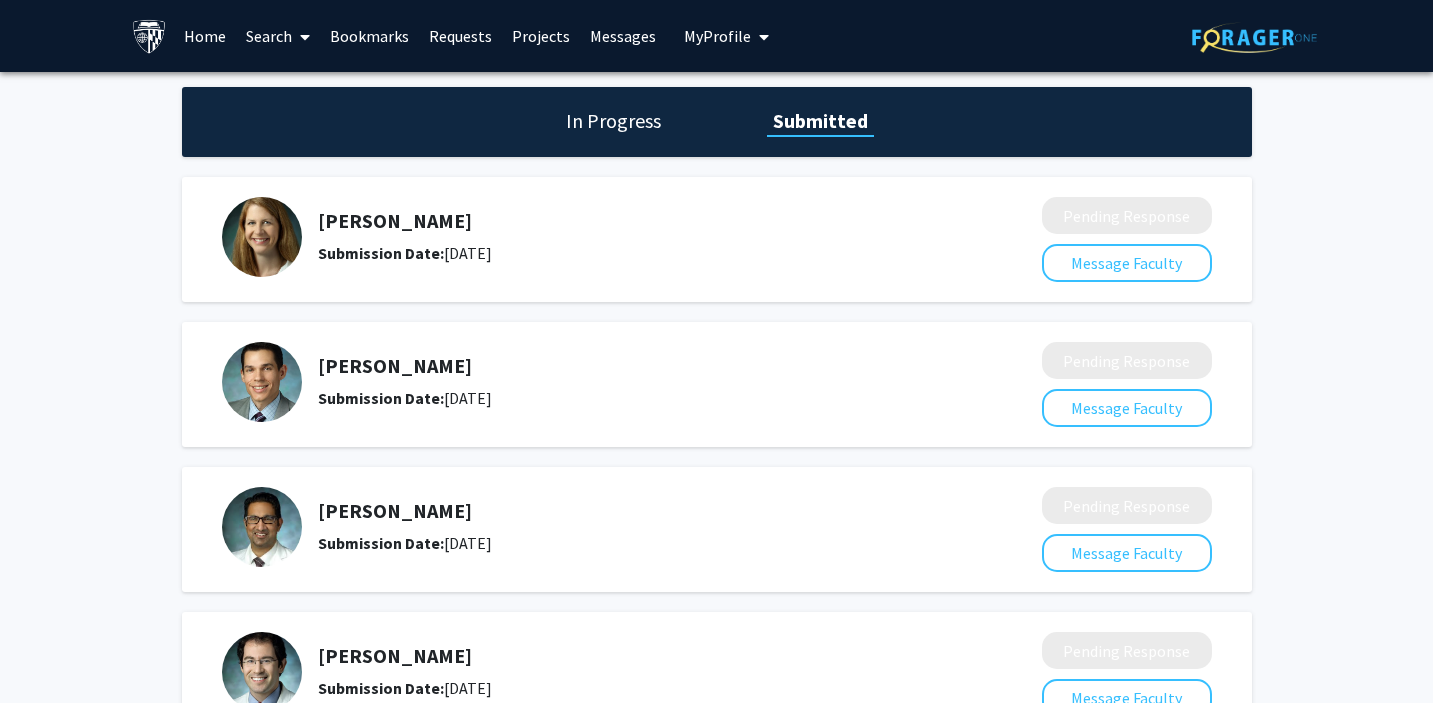 scroll, scrollTop: 729, scrollLeft: 0, axis: vertical 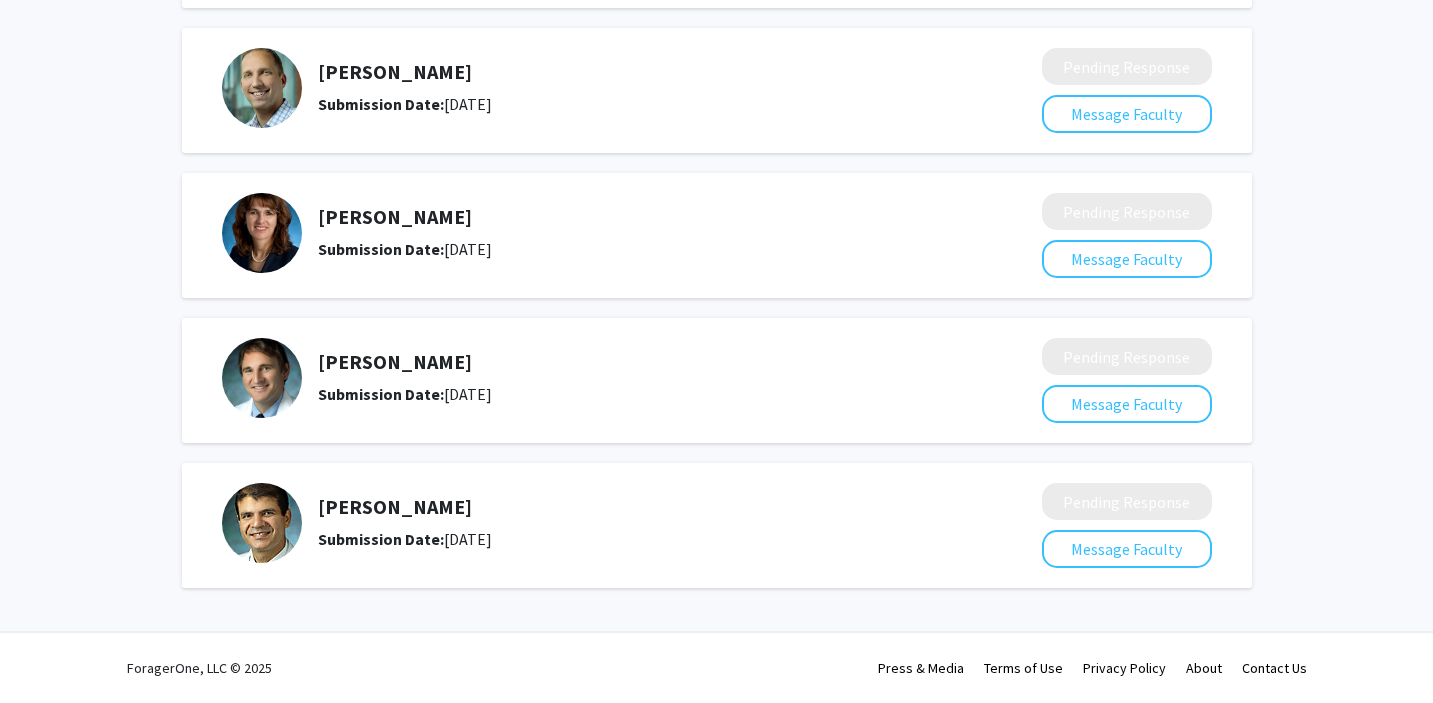 click on "In Progress Submitted  [PERSON_NAME]  Submission Date:  [DATE]   Pending Response   Message Faculty   [PERSON_NAME]  Submission Date:  [DATE]   Pending Response   Message Faculty   [PERSON_NAME]  Submission Date:  [DATE]   Pending Response   Message Faculty   [PERSON_NAME]  Submission Date:  [DATE]   Pending Response   Message Faculty   [PERSON_NAME]  Submission Date:  [DATE]   Pending Response   Message Faculty   [PERSON_NAME]  Submission Date:  [DATE]   Pending Response   Message Faculty   [PERSON_NAME]  Submission Date:  [DATE]   Pending Response   Message Faculty   [PERSON_NAME]  Submission Date:  [DATE]   Pending Response   Message Faculty" 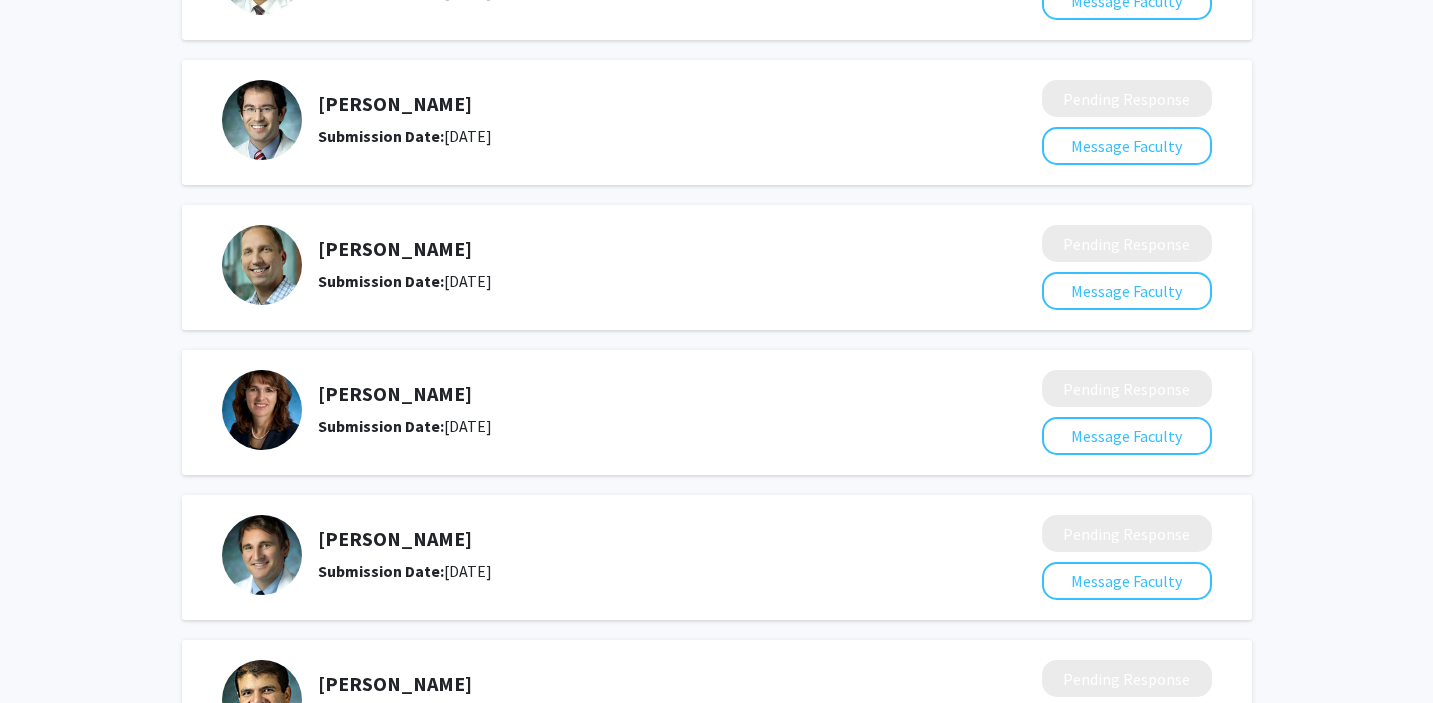 scroll, scrollTop: 547, scrollLeft: 0, axis: vertical 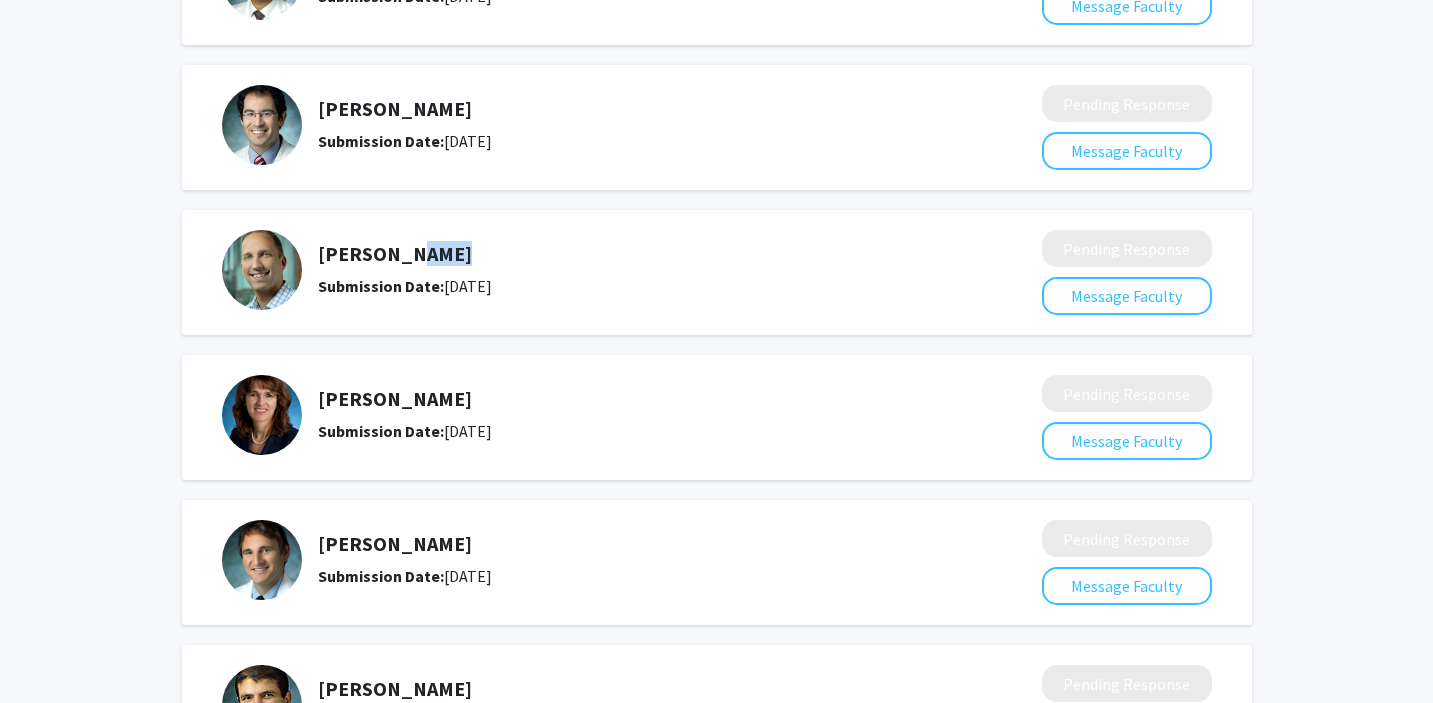 drag, startPoint x: 487, startPoint y: 266, endPoint x: 390, endPoint y: 245, distance: 99.24717 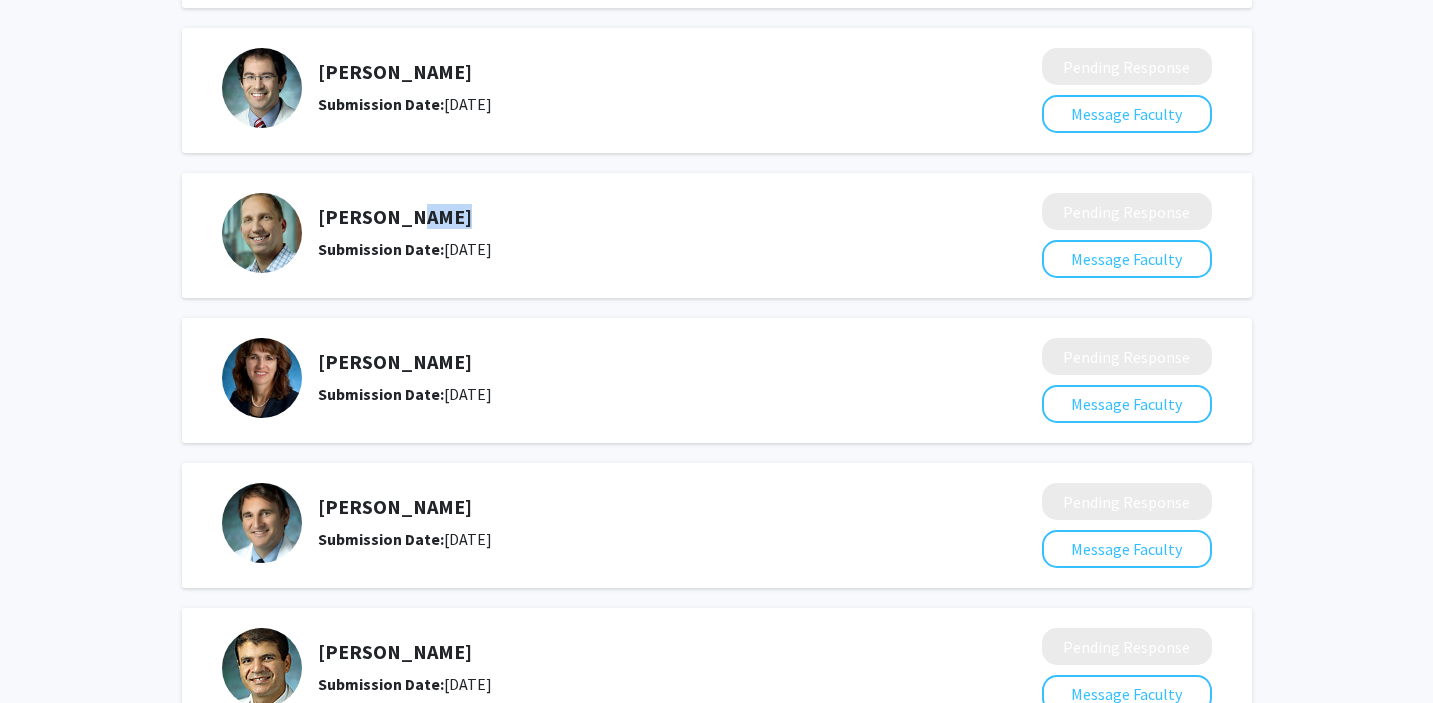 scroll, scrollTop: 631, scrollLeft: 0, axis: vertical 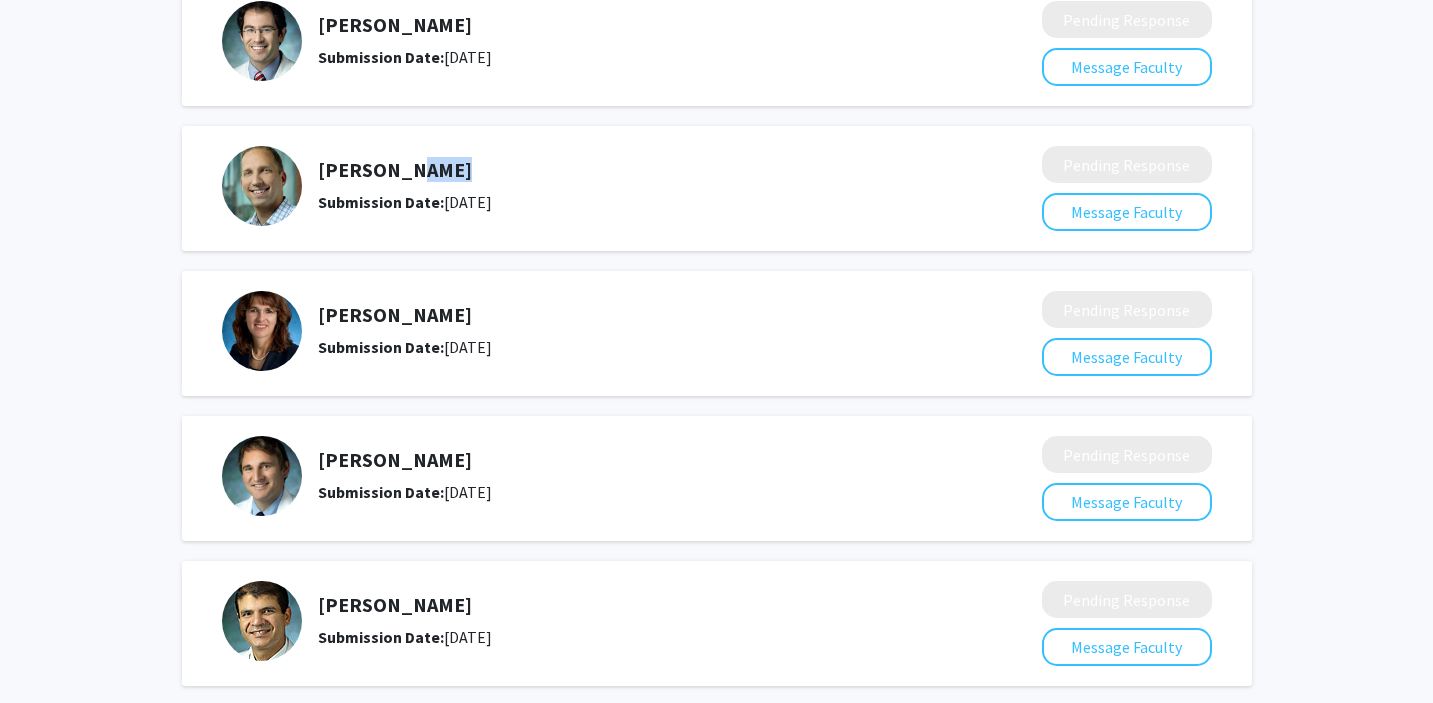 click 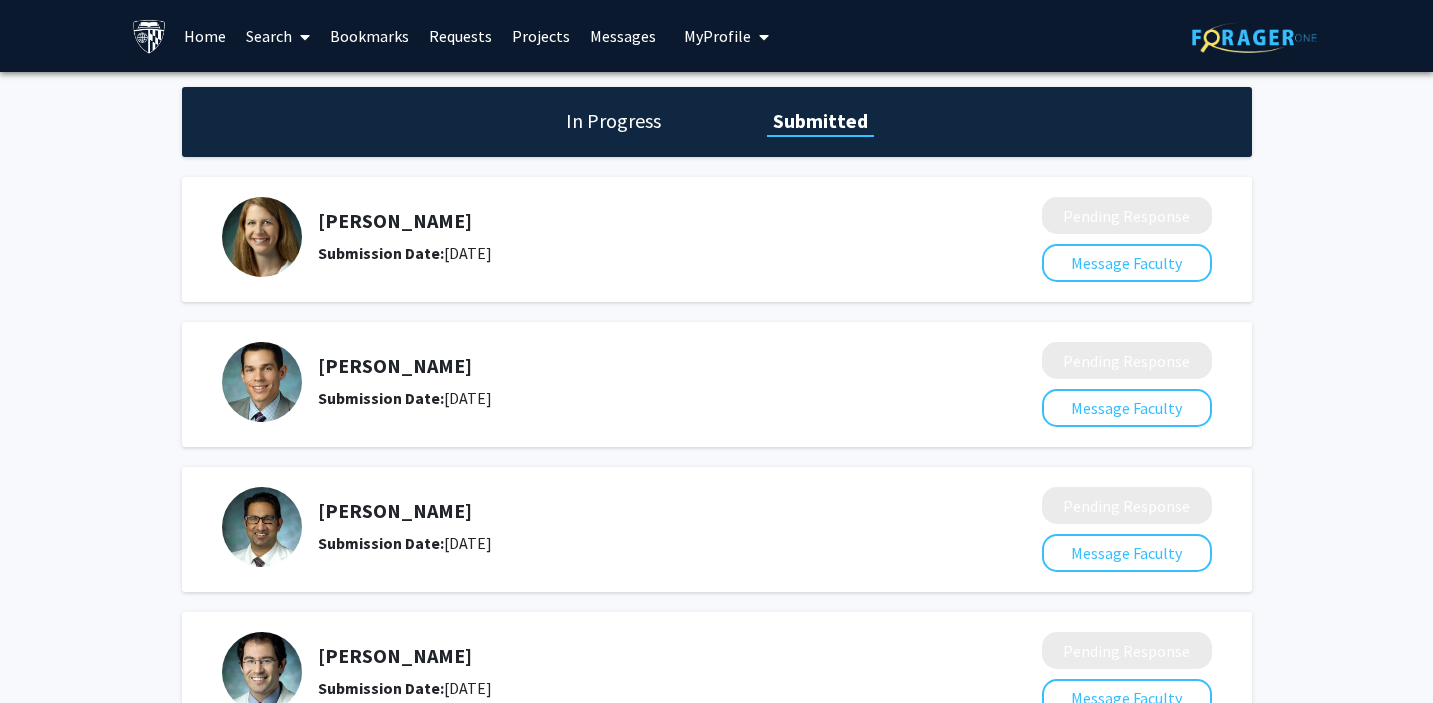 scroll, scrollTop: 4, scrollLeft: 0, axis: vertical 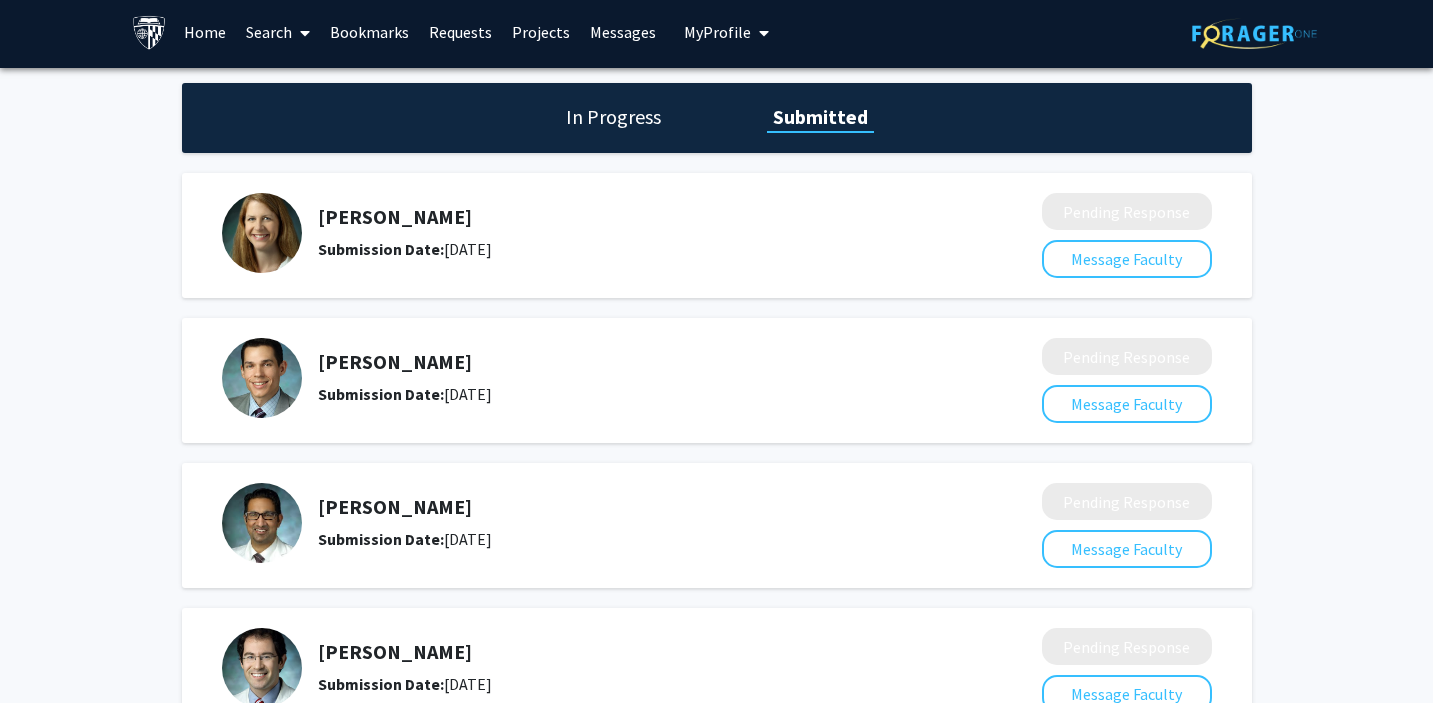 click on "In Progress" 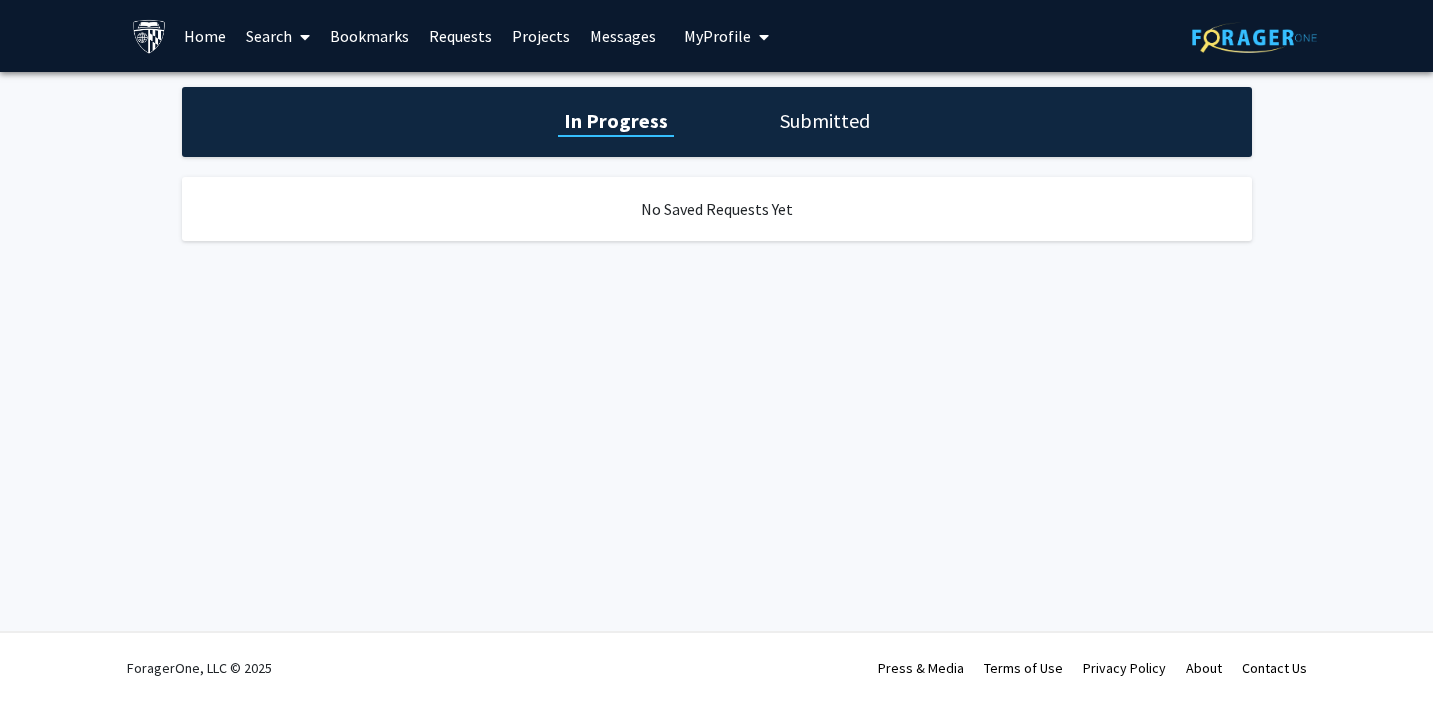 click on "Submitted" 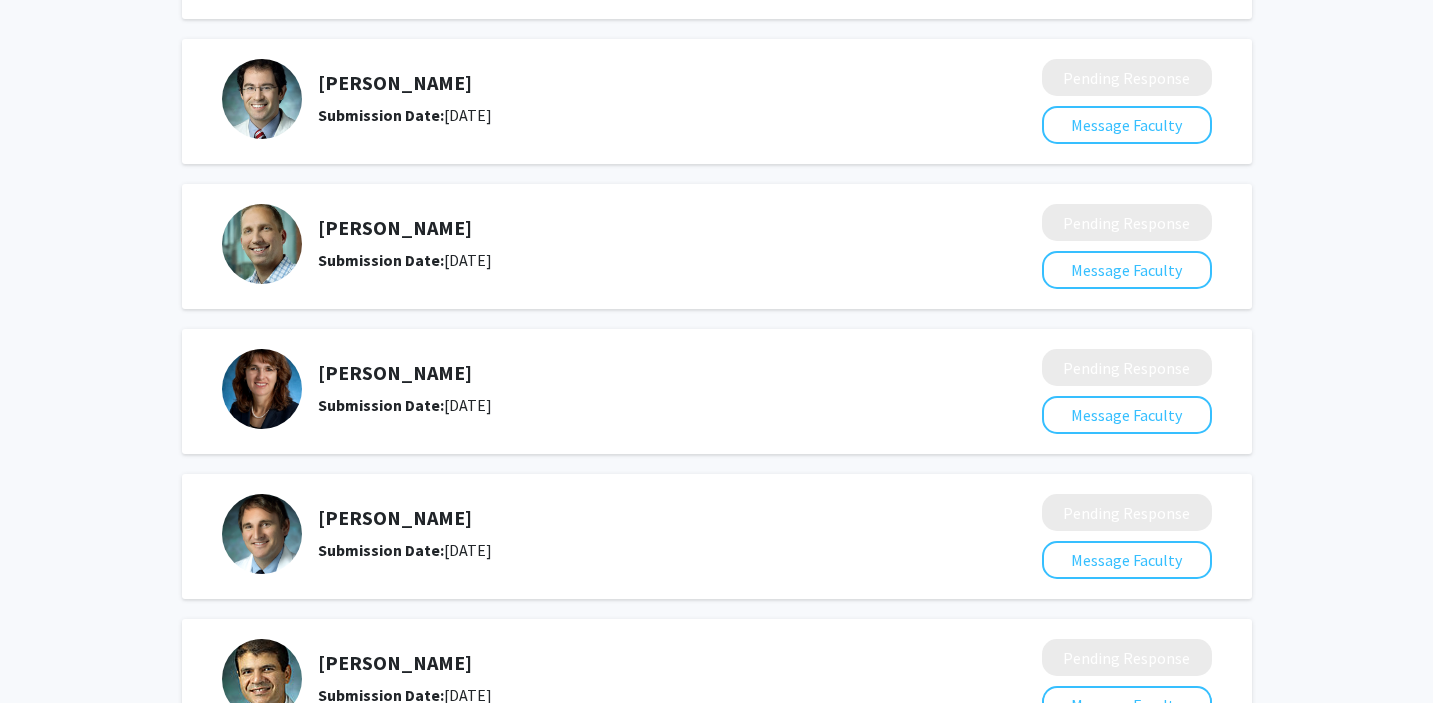 scroll, scrollTop: 616, scrollLeft: 0, axis: vertical 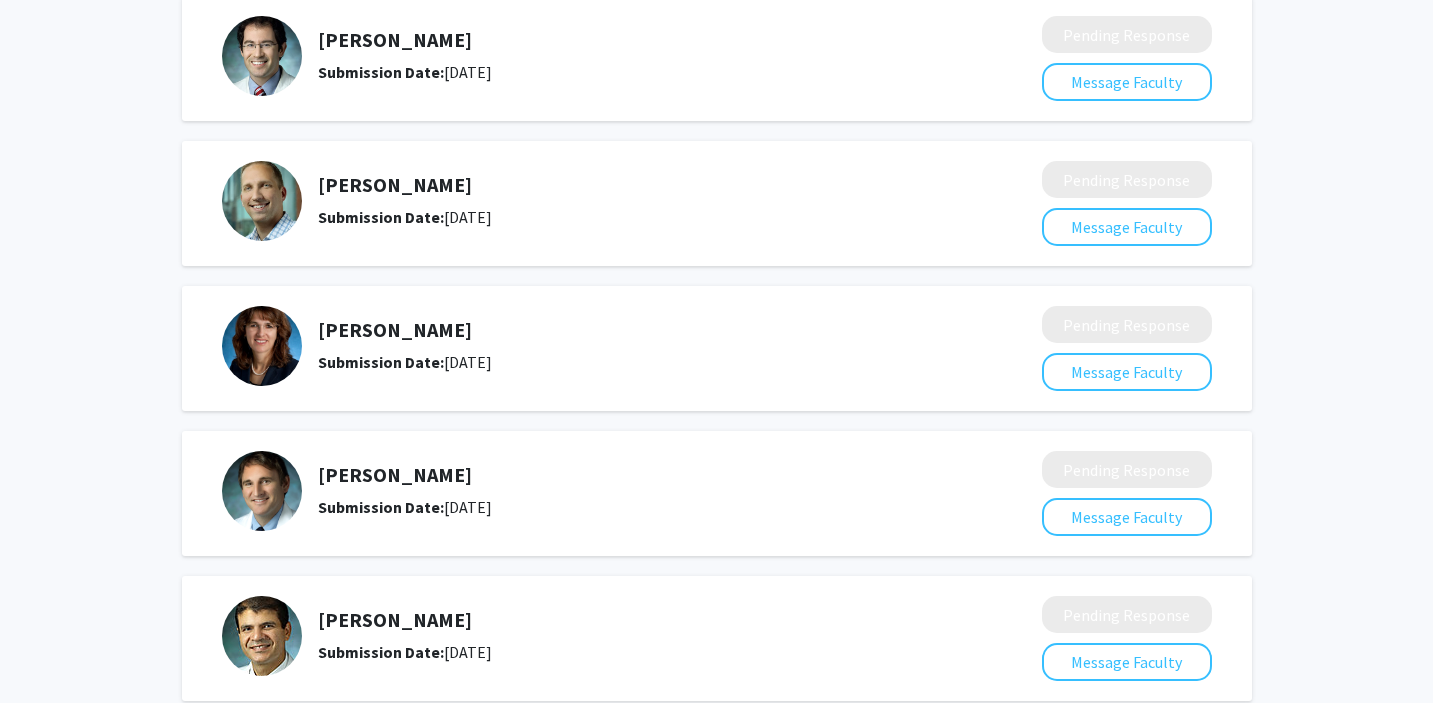 click on "[PERSON_NAME]" 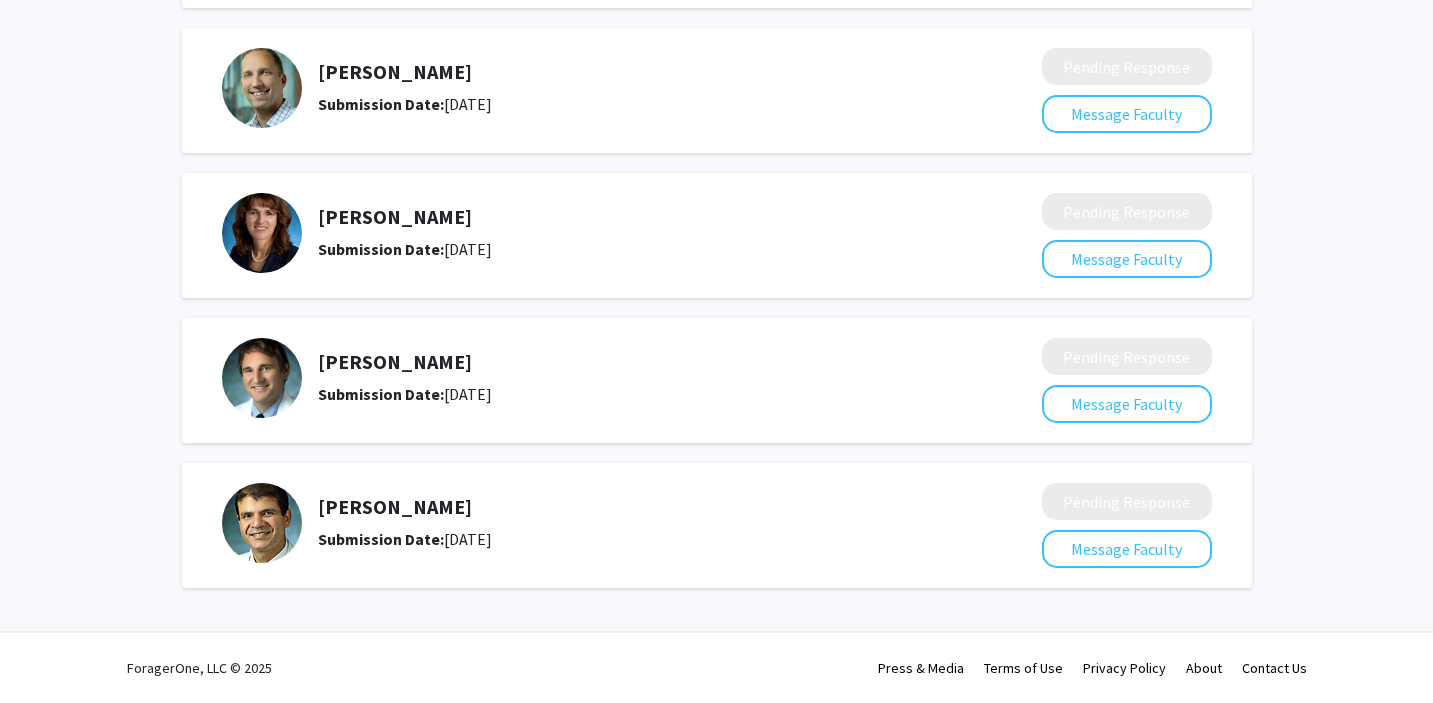 drag, startPoint x: 521, startPoint y: 366, endPoint x: 429, endPoint y: 365, distance: 92.00543 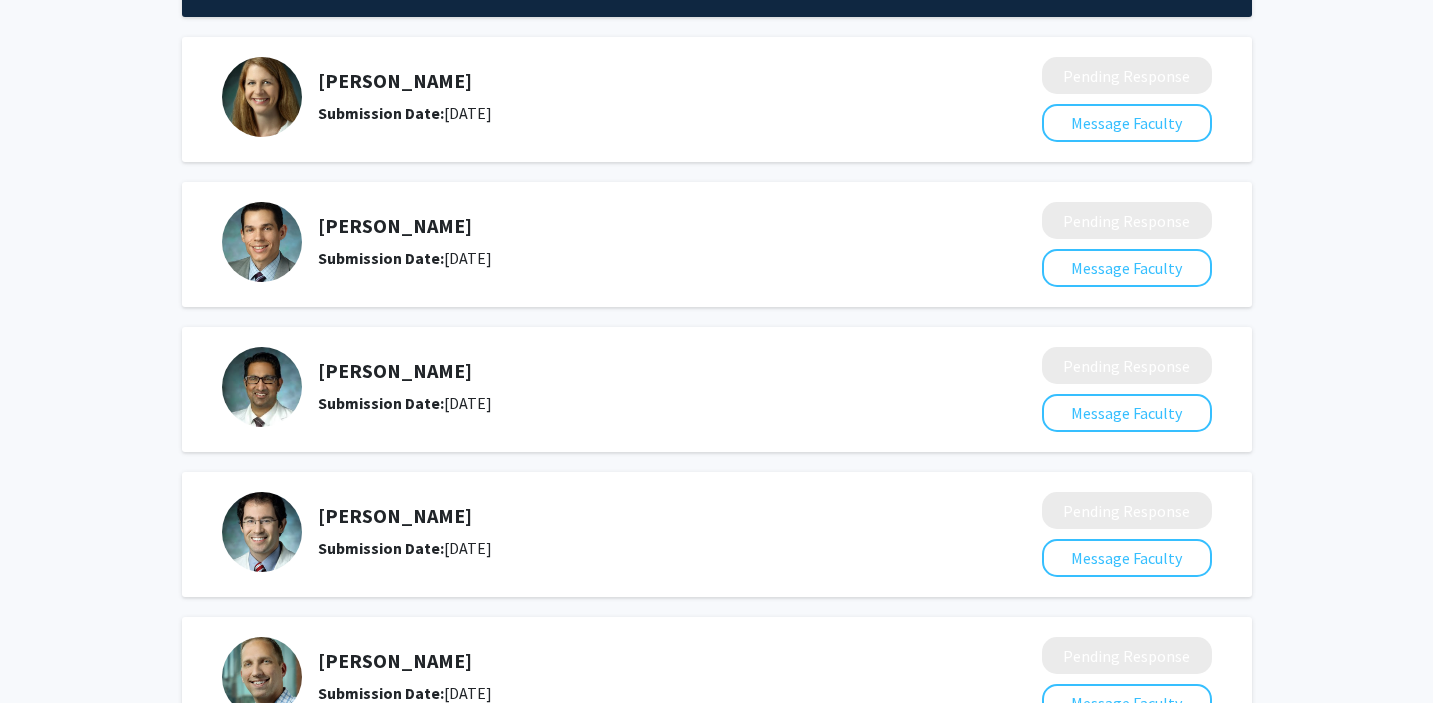 scroll, scrollTop: 0, scrollLeft: 0, axis: both 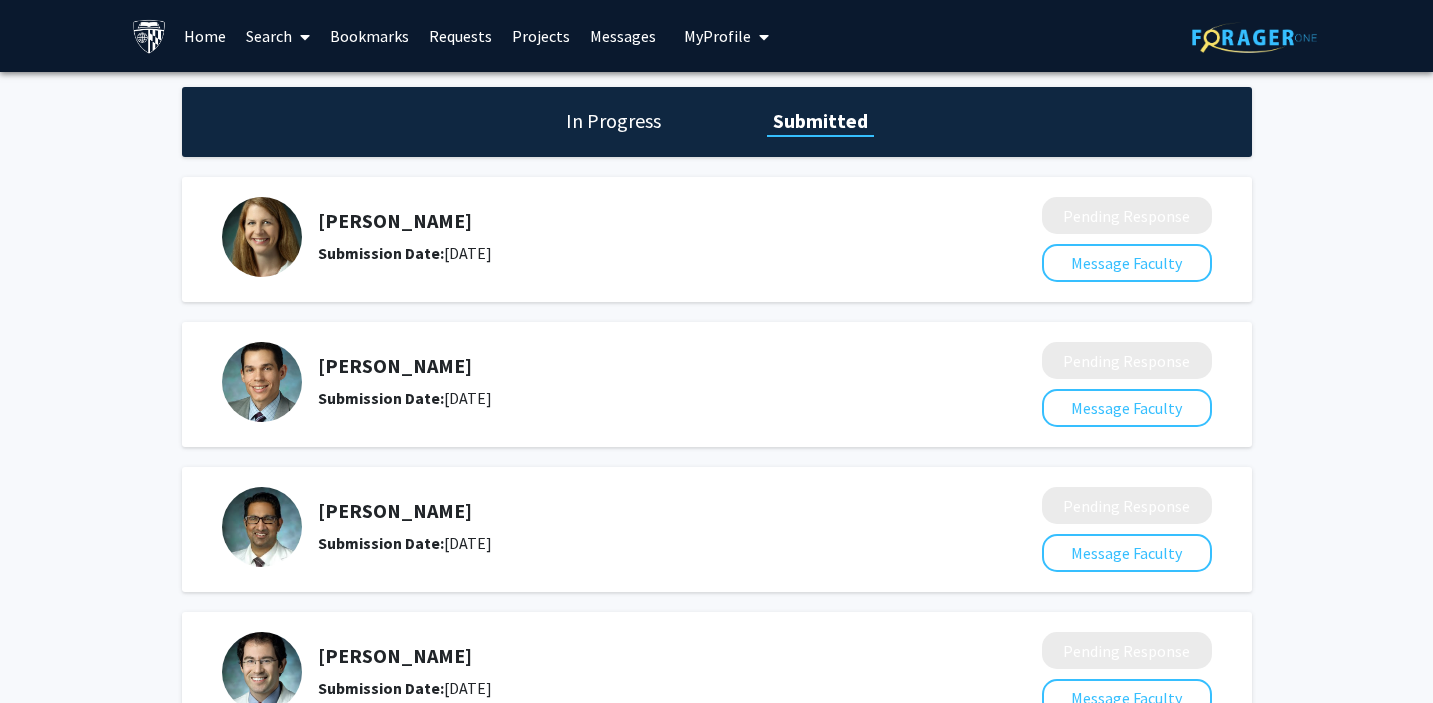 click on "In Progress" 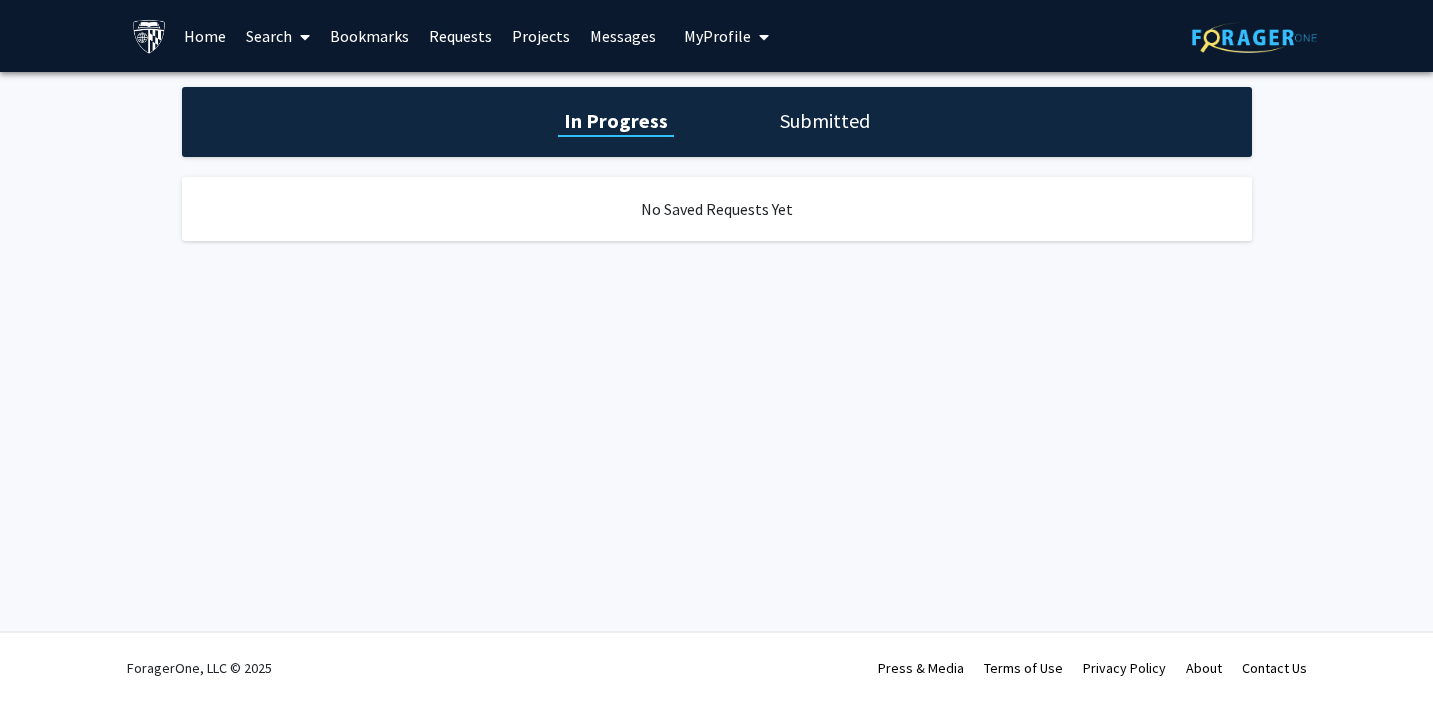 click on "Bookmarks" at bounding box center [369, 36] 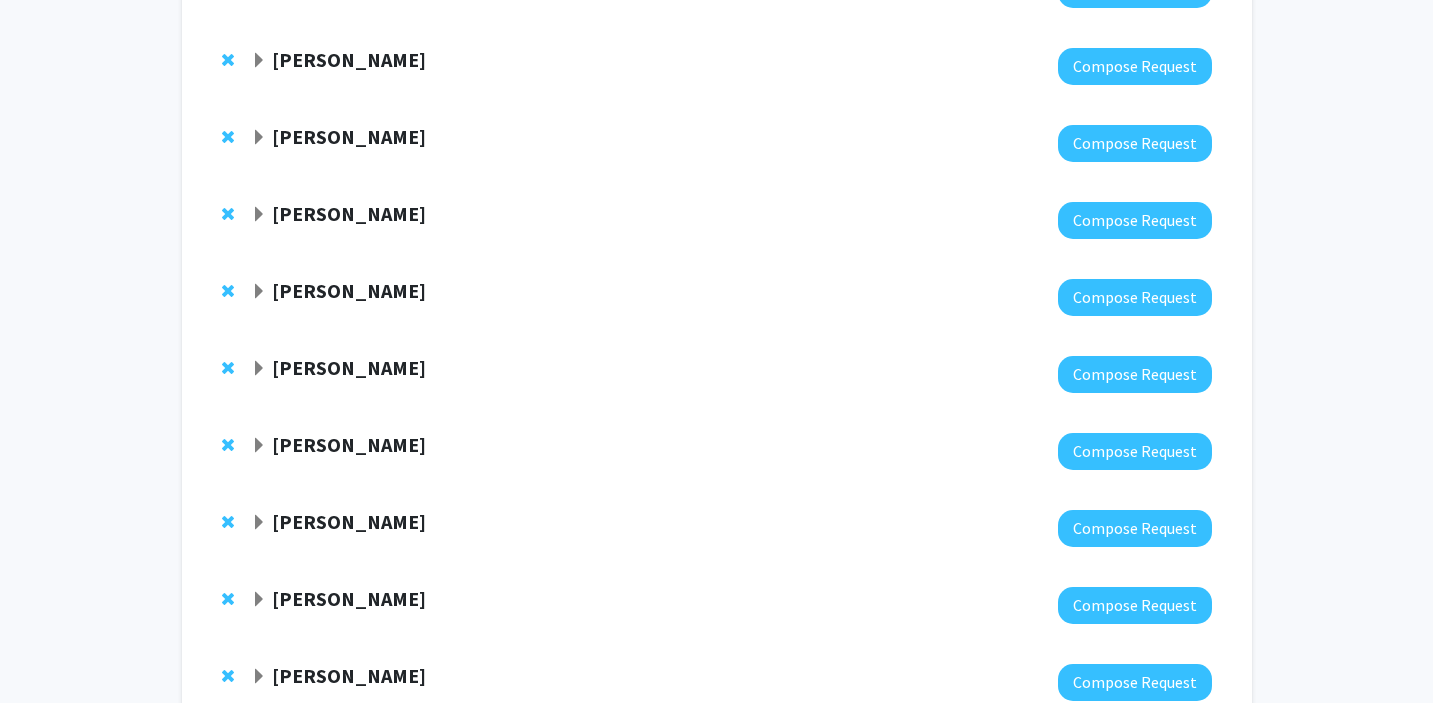 scroll, scrollTop: 2030, scrollLeft: 0, axis: vertical 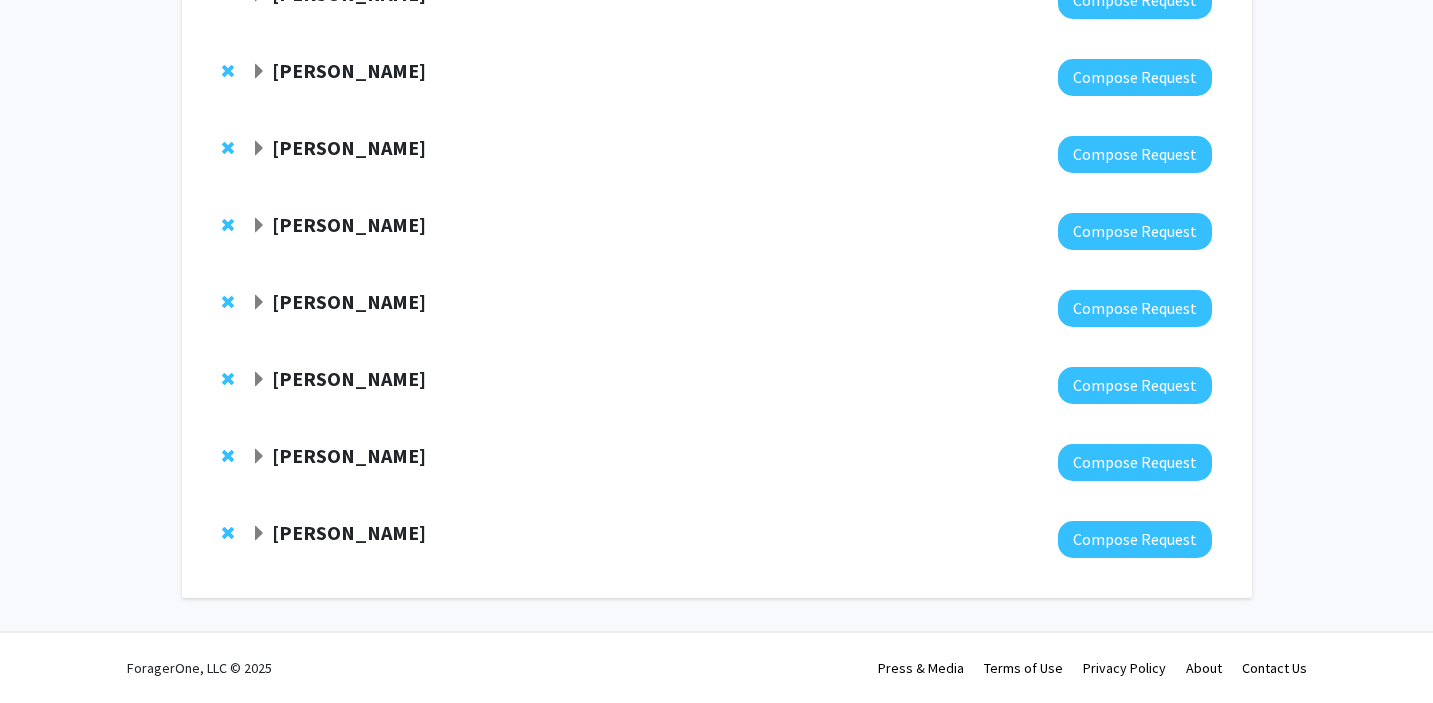 click on "[PERSON_NAME]" 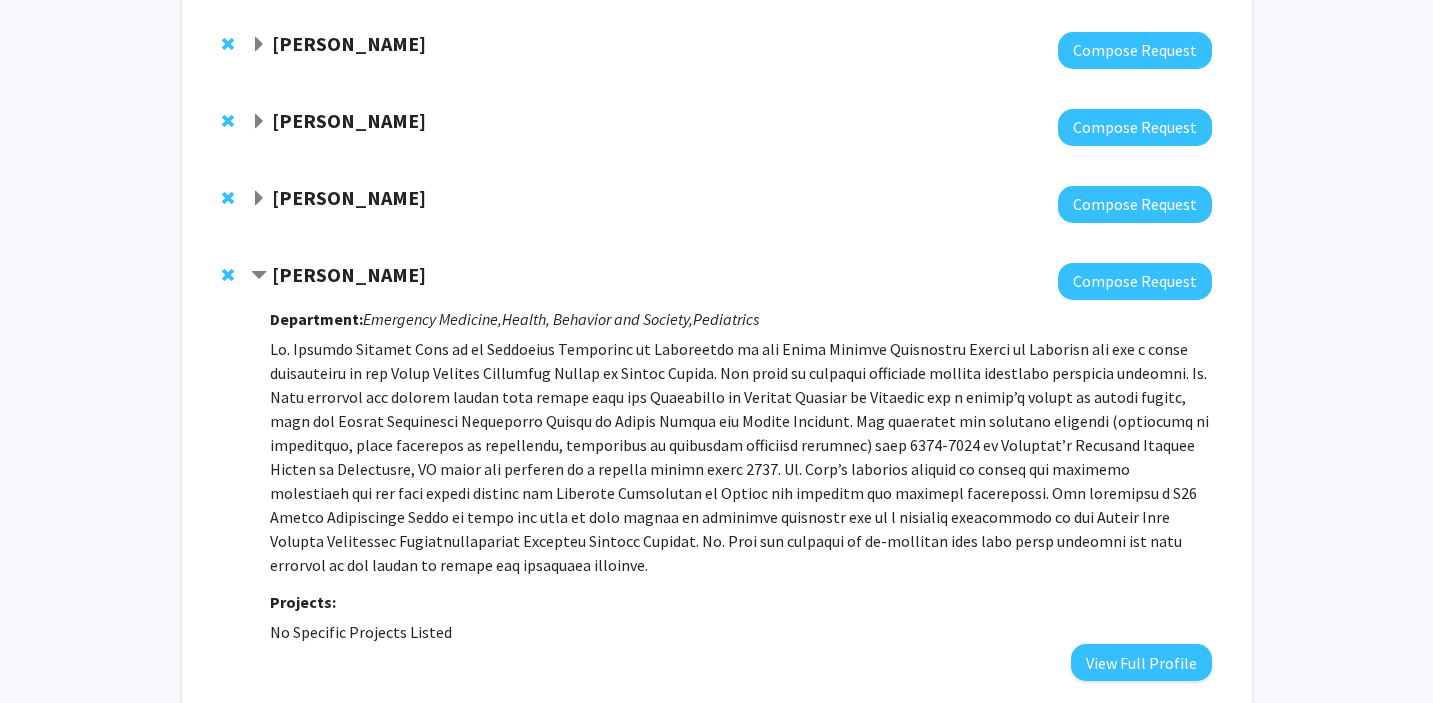scroll, scrollTop: 2089, scrollLeft: 0, axis: vertical 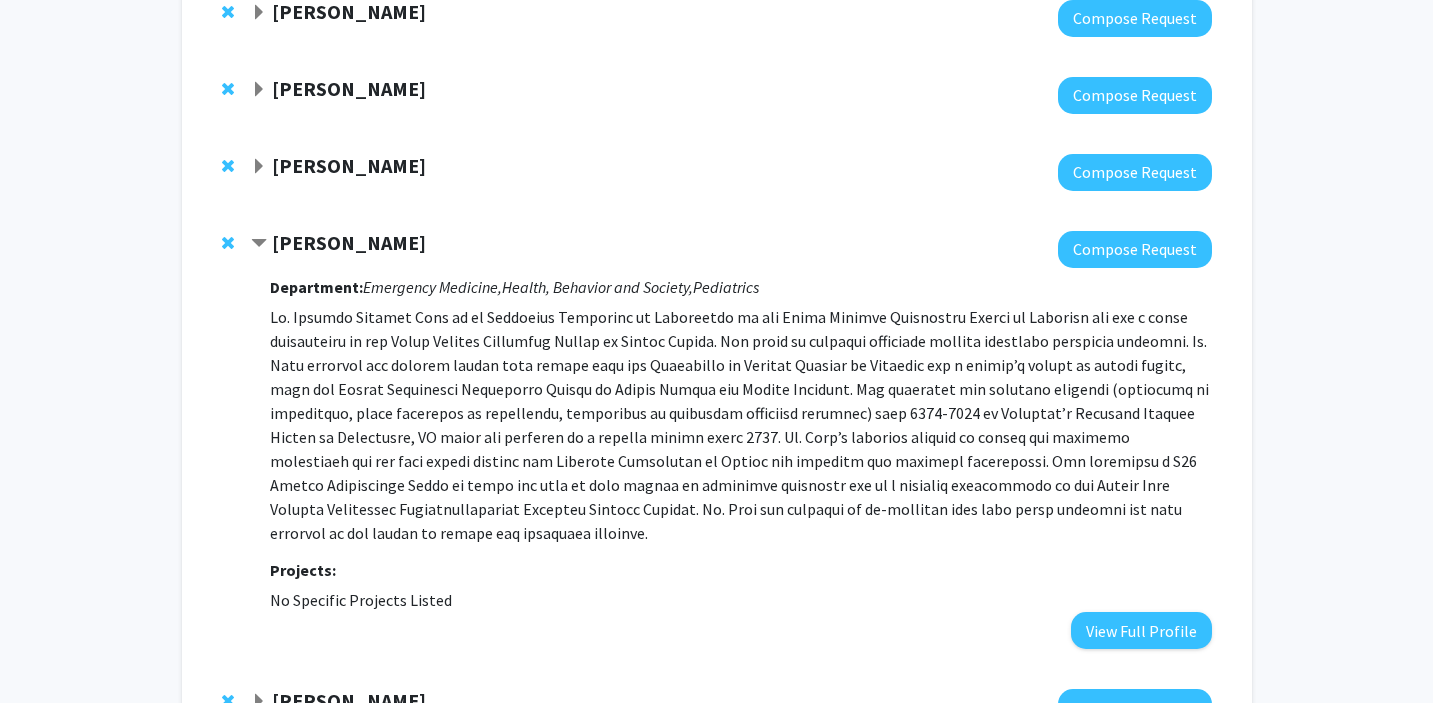 click on "[PERSON_NAME]" 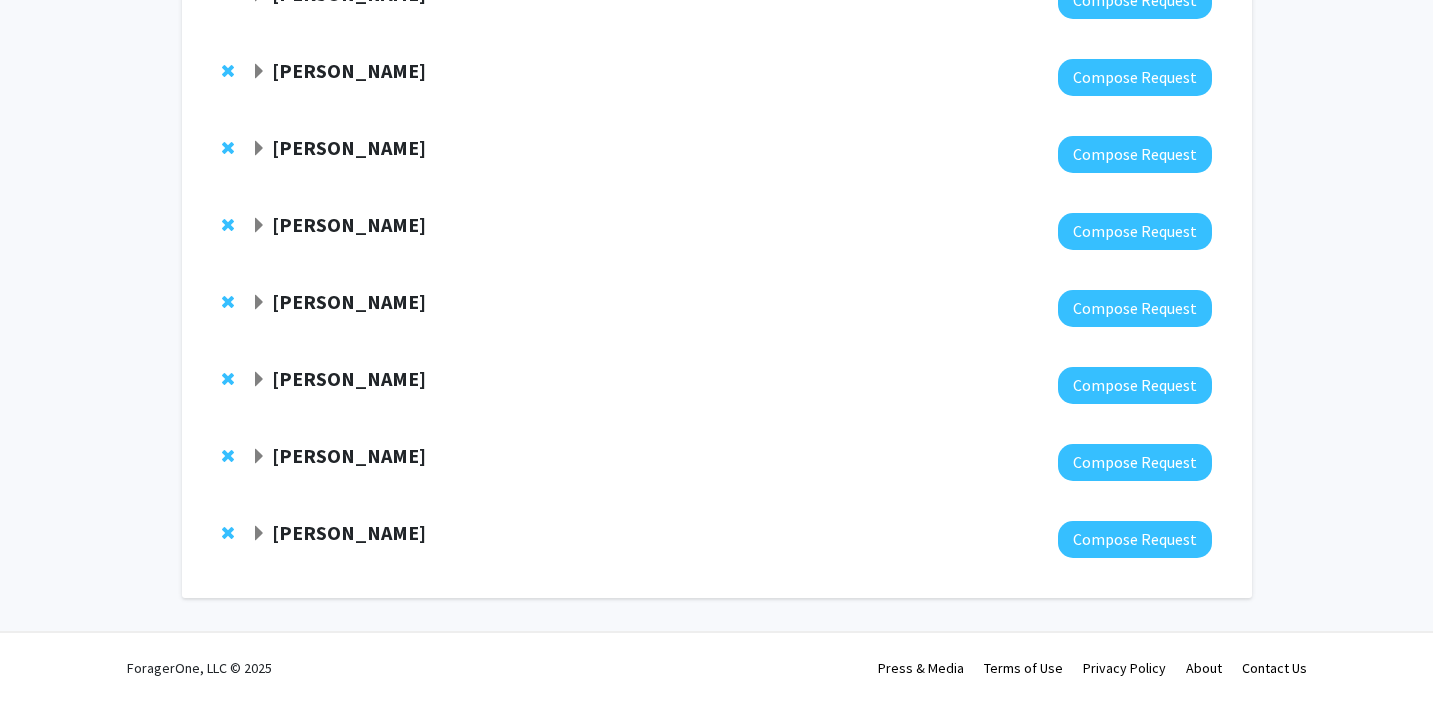 click on "[PERSON_NAME]" 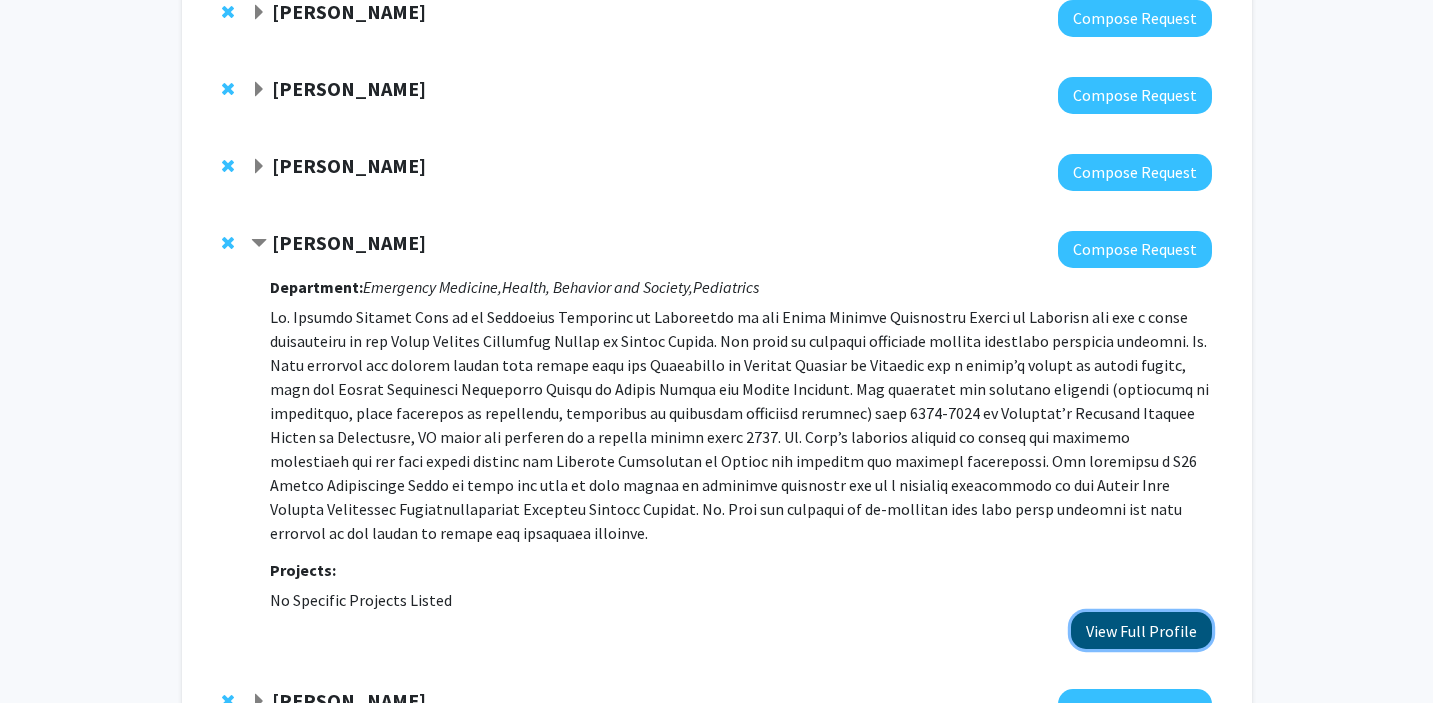 click on "View Full Profile" at bounding box center [1141, 630] 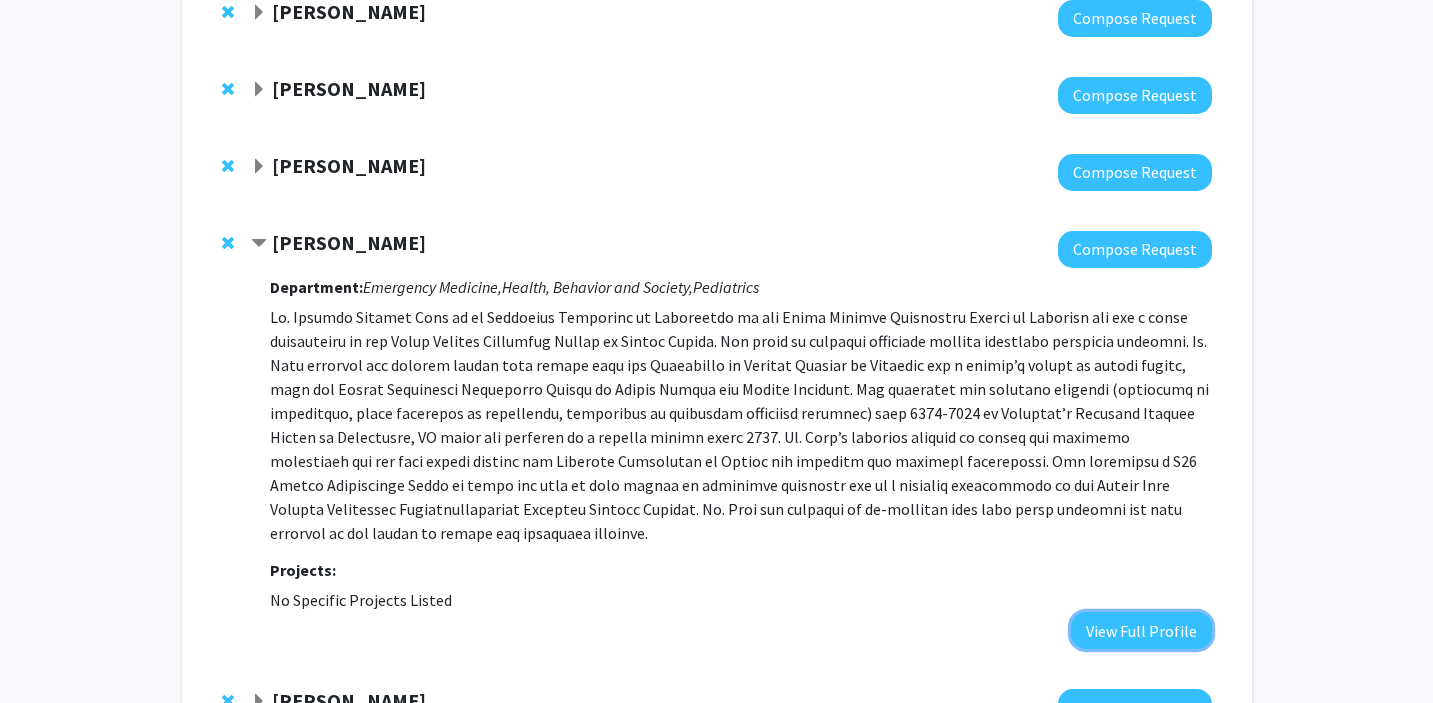 type 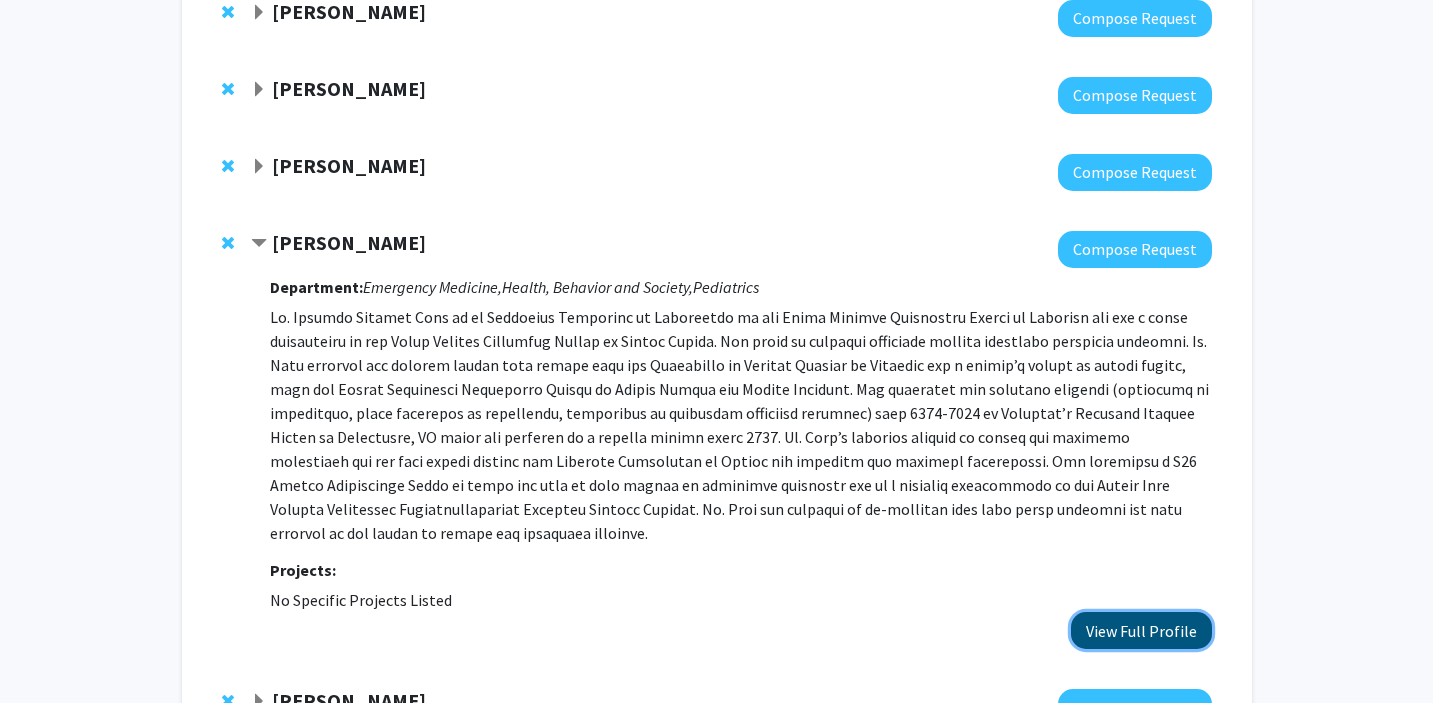 click on "View Full Profile" at bounding box center [1141, 630] 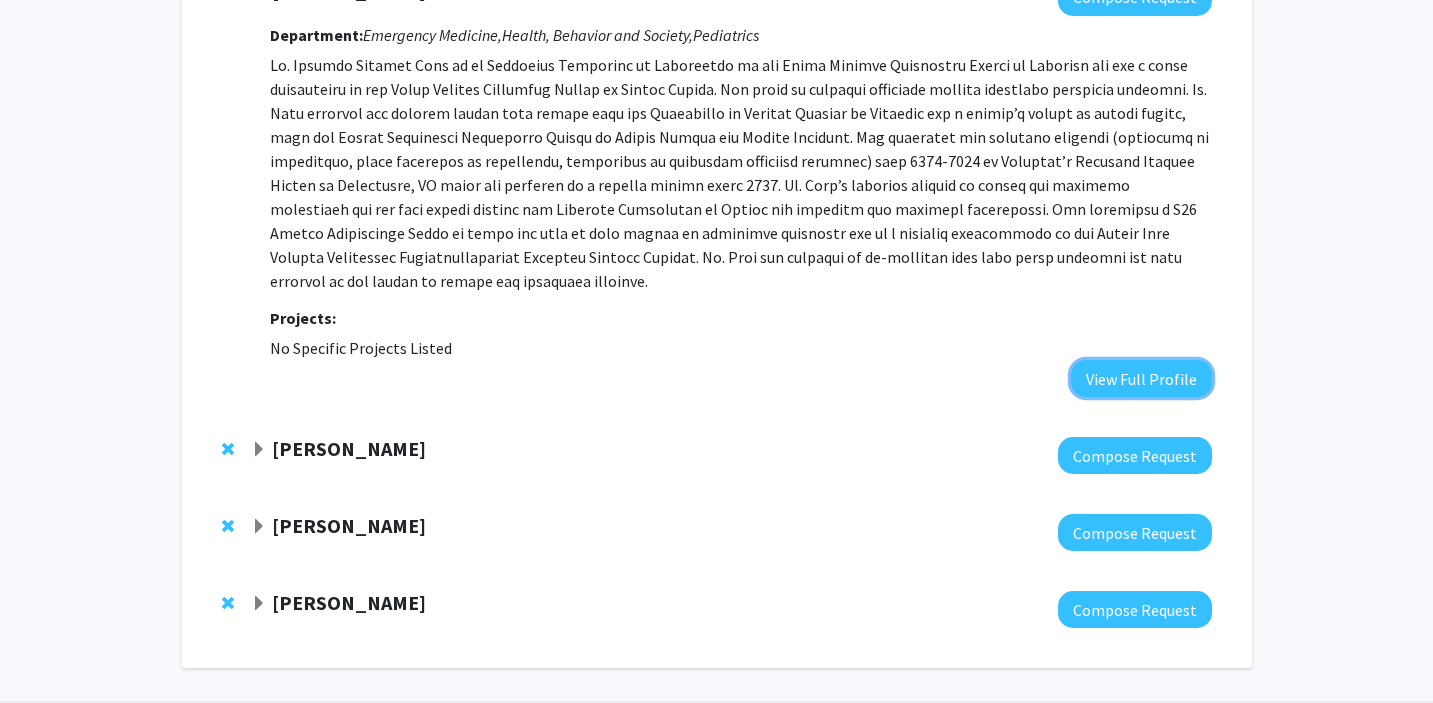 scroll, scrollTop: 2411, scrollLeft: 0, axis: vertical 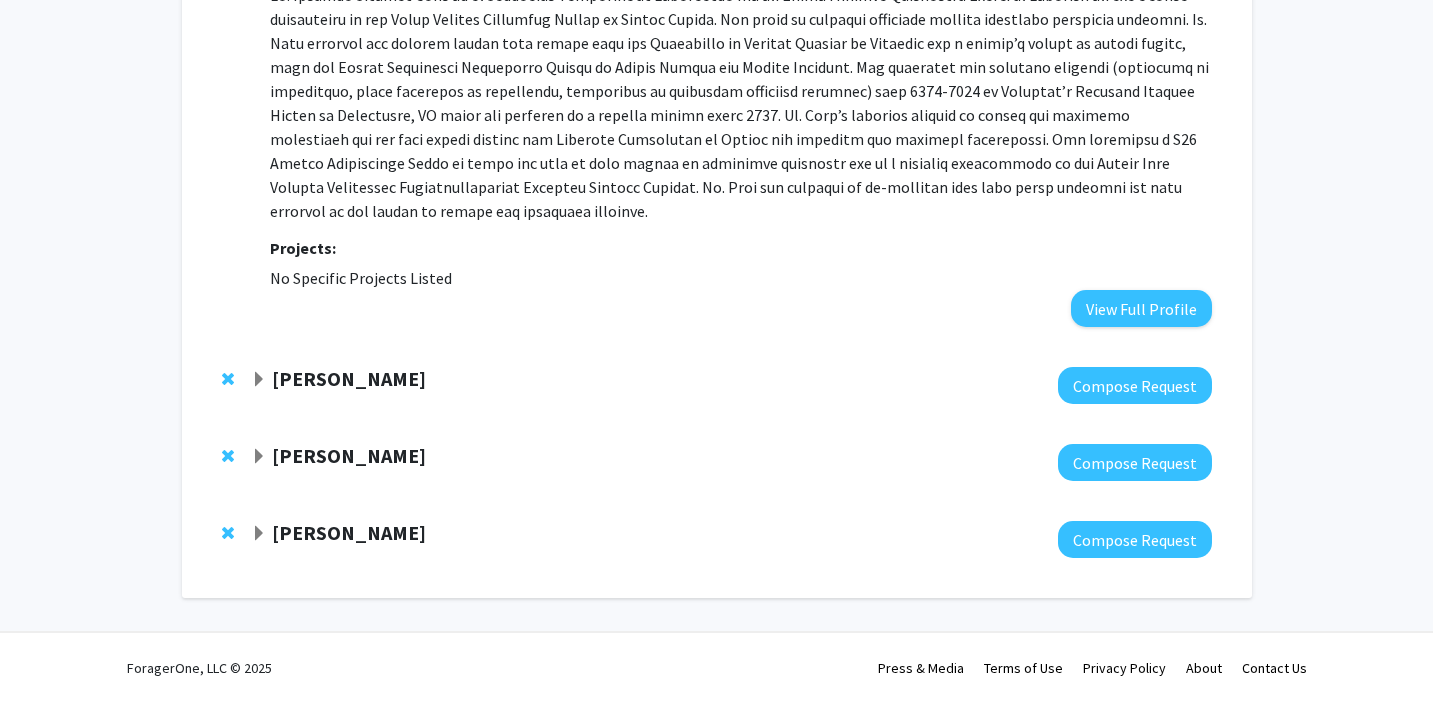 click 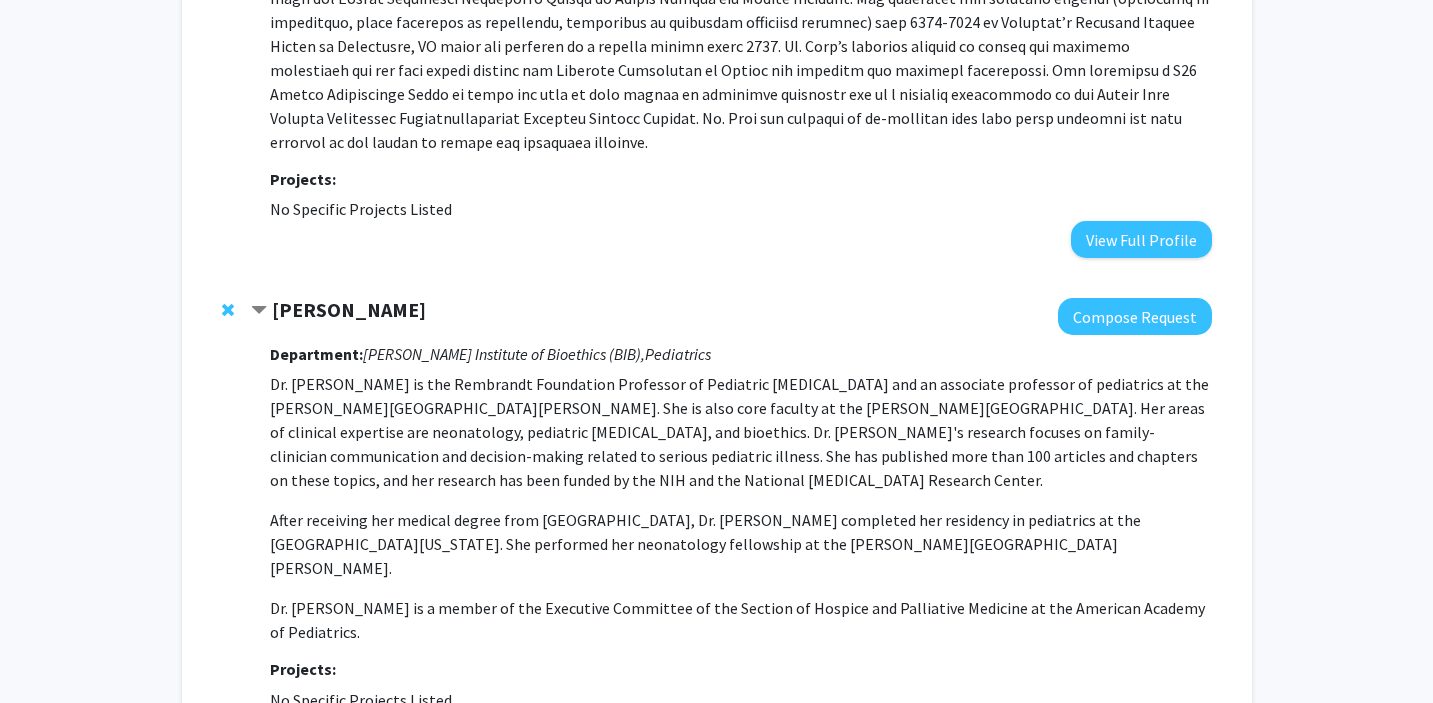 scroll, scrollTop: 2508, scrollLeft: 0, axis: vertical 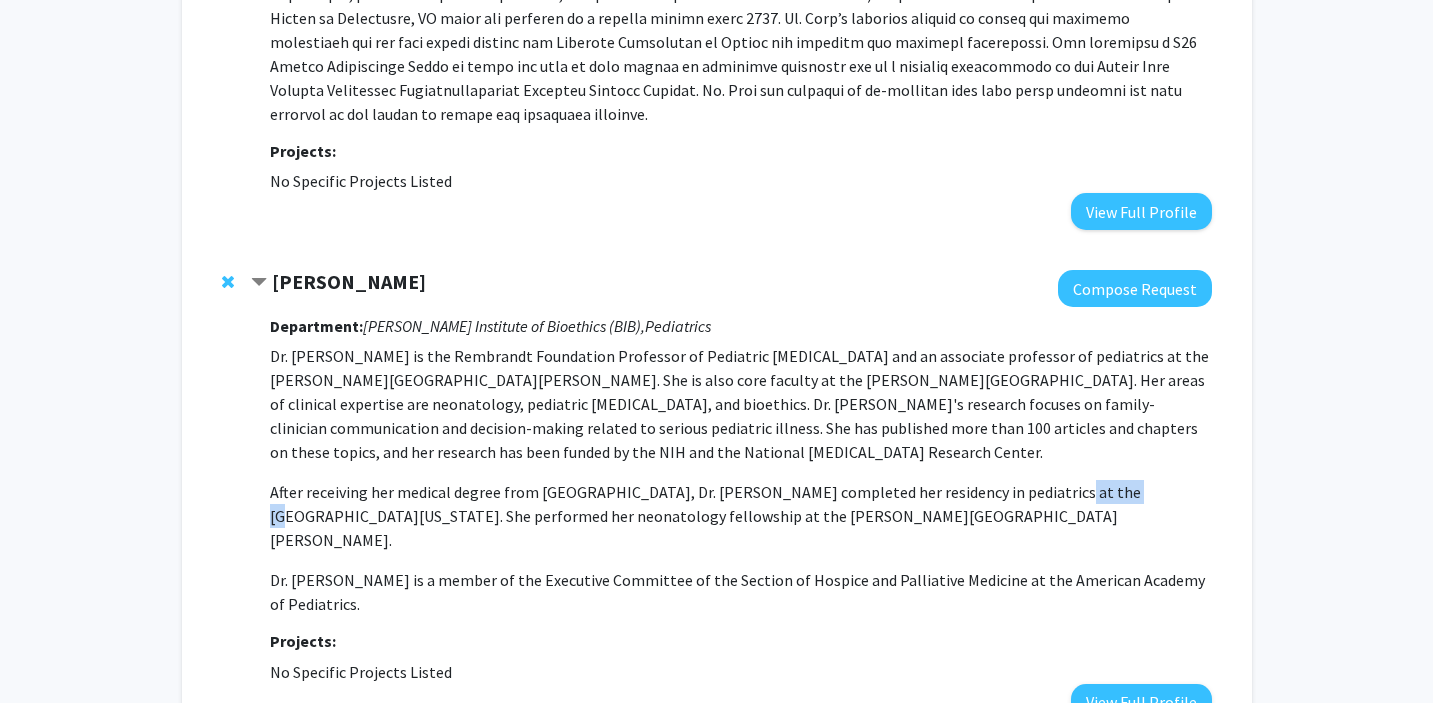 drag, startPoint x: 1029, startPoint y: 496, endPoint x: 1093, endPoint y: 498, distance: 64.03124 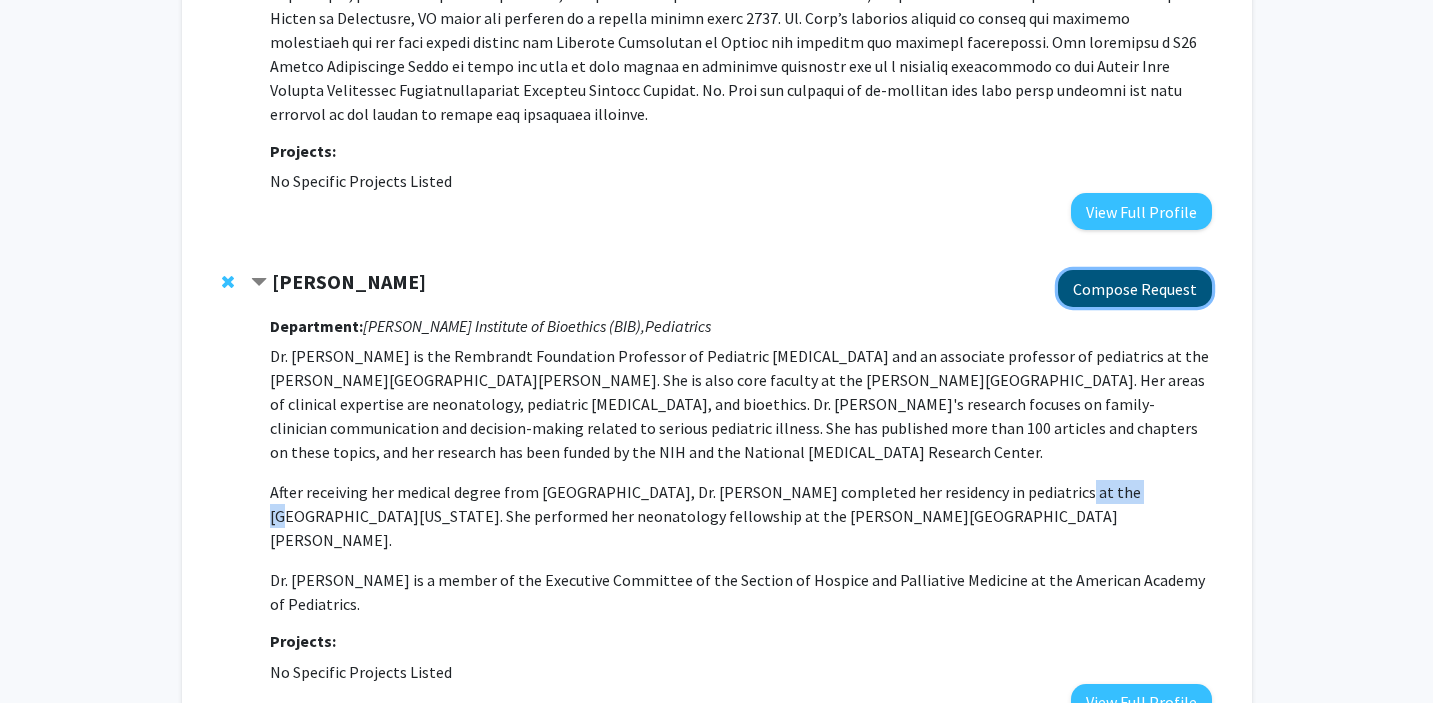 click on "Compose Request" 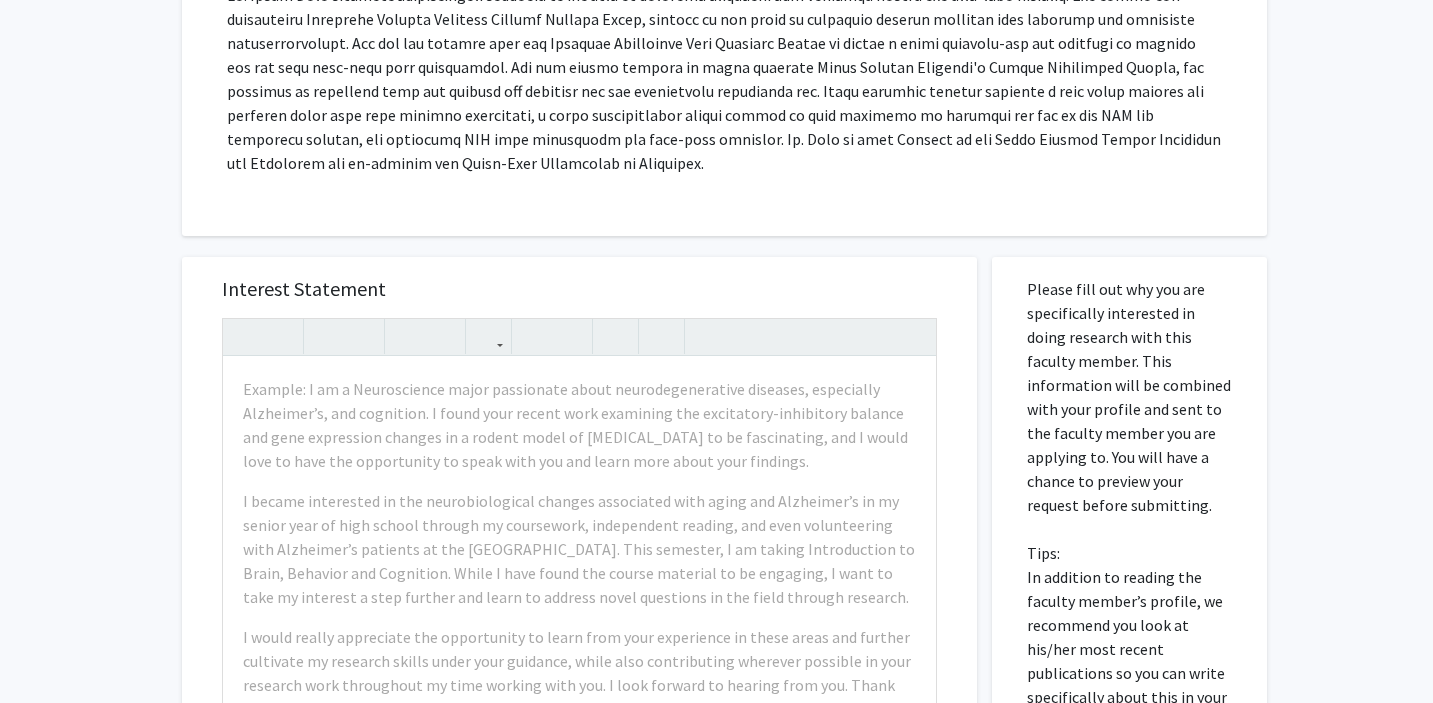 scroll, scrollTop: 415, scrollLeft: 0, axis: vertical 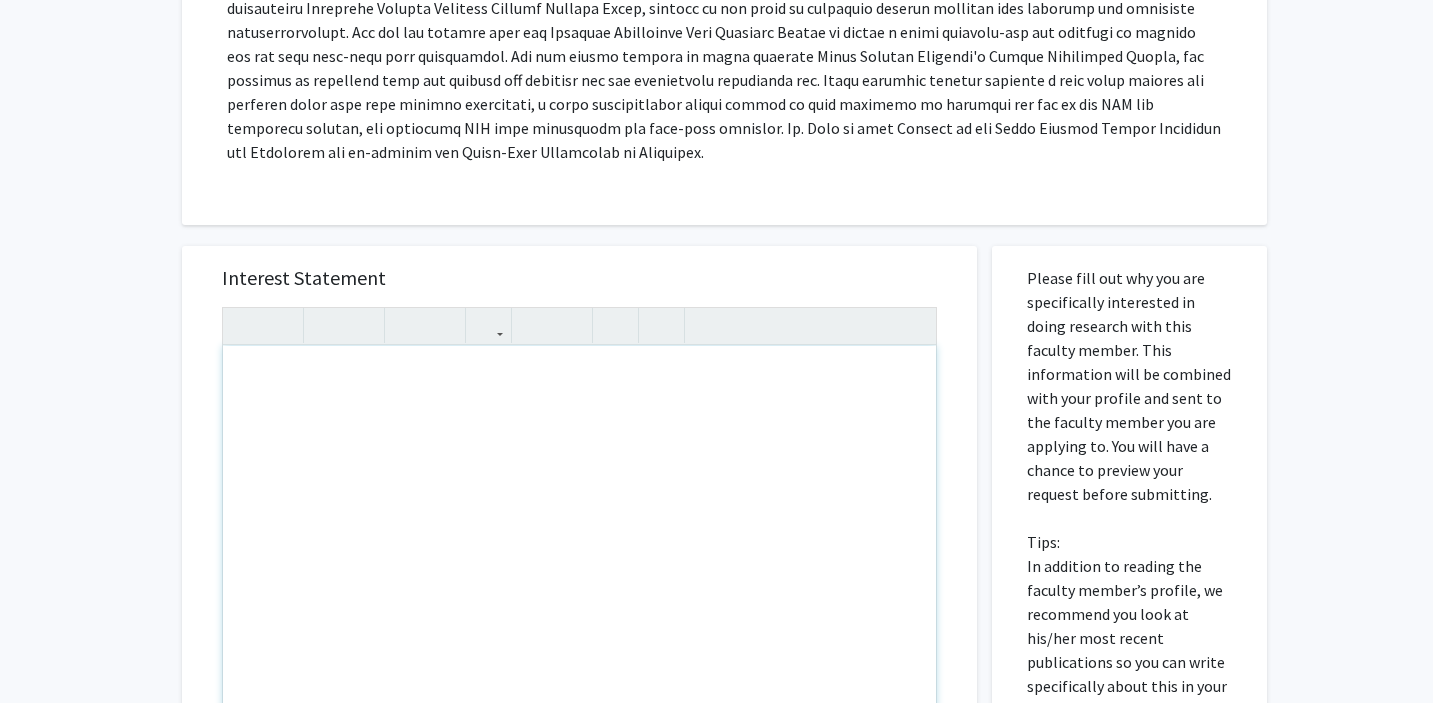 click at bounding box center (579, 575) 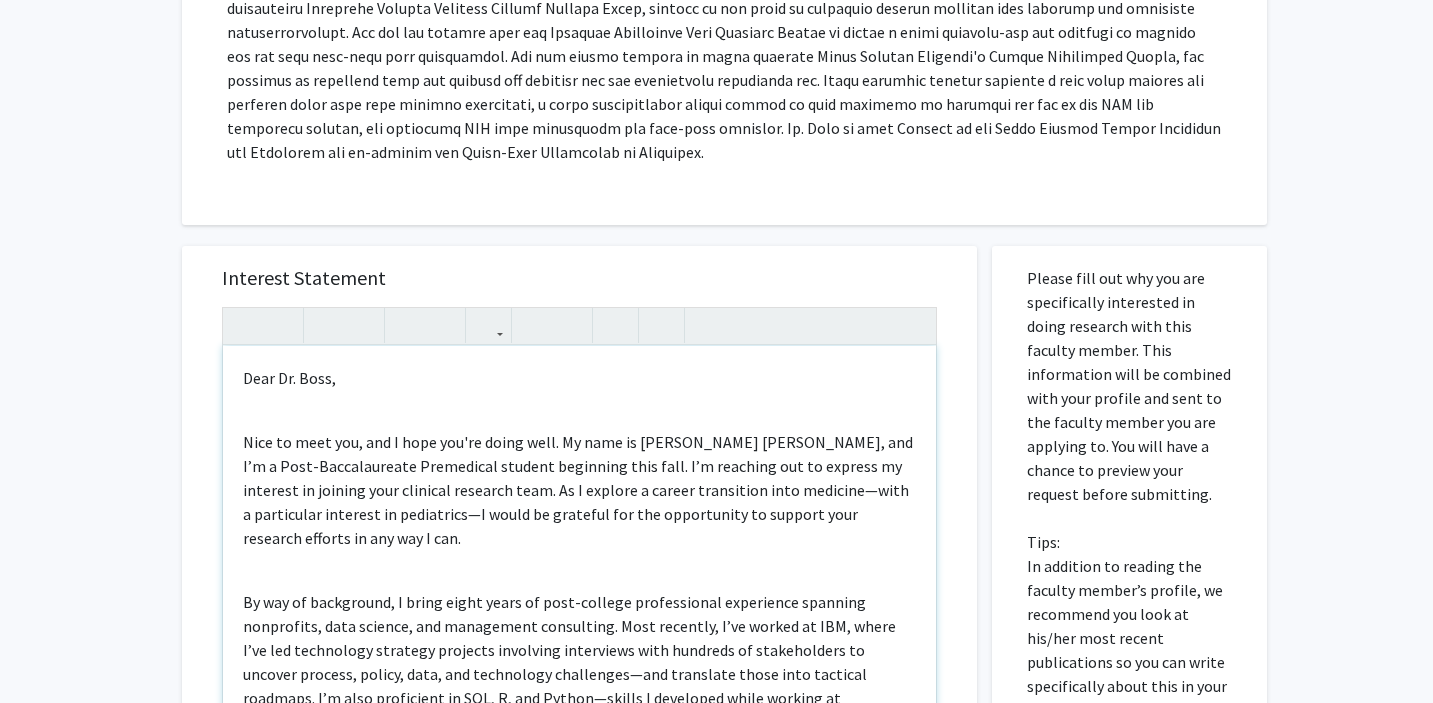 click on "Dear Dr. Boss, [GEOGRAPHIC_DATA] to meet you, and I hope you're doing well. My name is [PERSON_NAME] [PERSON_NAME], and I’m a Post-Baccalaureate Premedical student beginning this fall. I’m reaching out to express my interest in joining your clinical research team. As I explore a career transition into medicine—with a particular interest in pediatrics—I would be grateful for the opportunity to support your research efforts in any way I can. I’ve attached my resume for more details, and I would welcome the chance to discuss how I could contribute - feel free to call me directly at [PHONE_NUMBER] if easiest. I've also reached out via email in case that is a preferred communication method. Thank you again for your time and consideration. Best, [PERSON_NAME] [PERSON_NAME]" at bounding box center (579, 575) 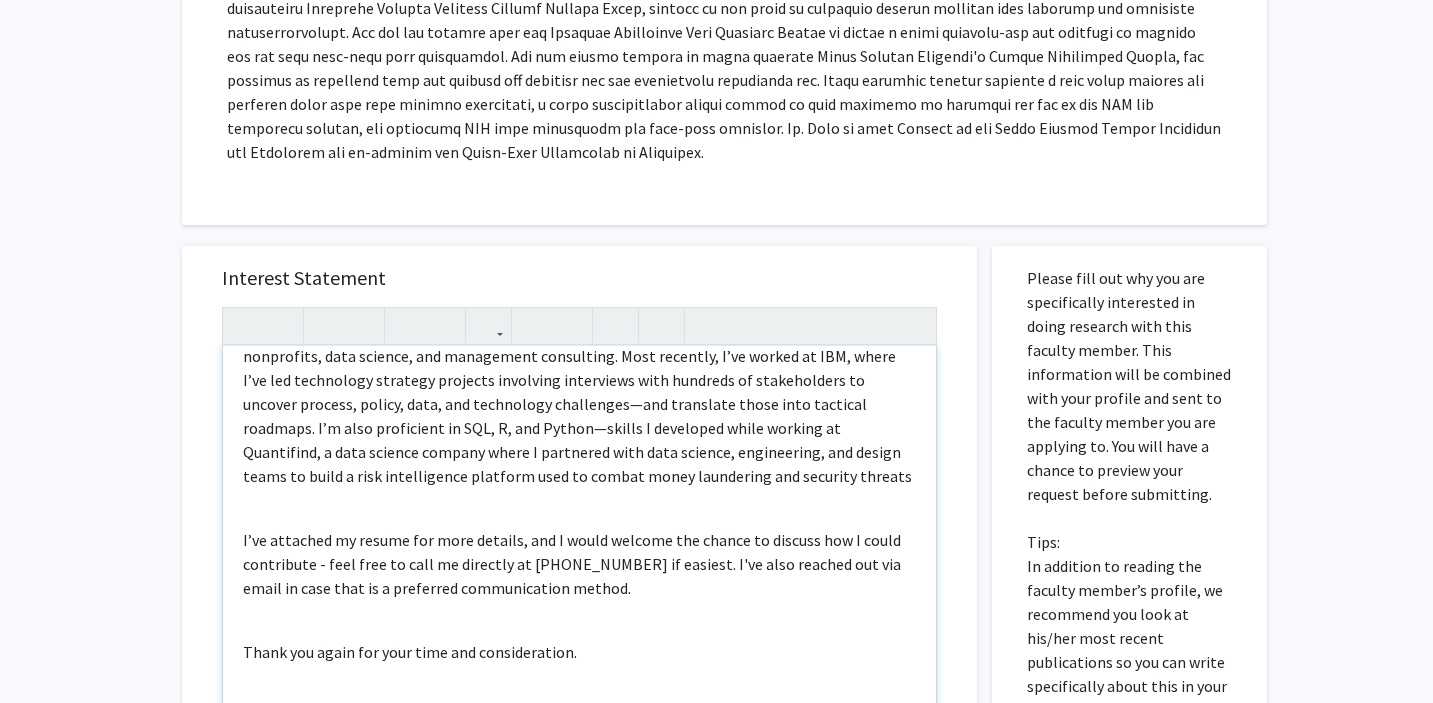 click on "Dear Dr. Boss, [GEOGRAPHIC_DATA] to meet you, and I hope you're doing well. My name is [PERSON_NAME] [PERSON_NAME], and I’m a Post-Baccalaureate Premedical student beginning this fall. I’m reaching out to express my interest in joining your clinical research team. As I explore a career transition into medicine—with a particular interest in pediatrics—I would be grateful for the opportunity to support your research efforts in any way I can. I’ve attached my resume for more details, and I would welcome the chance to discuss how I could contribute - feel free to call me directly at [PHONE_NUMBER] if easiest. I've also reached out via email in case that is a preferred communication method. Thank you again for your time and consideration. Best, [PERSON_NAME] [PERSON_NAME]" at bounding box center [579, 575] 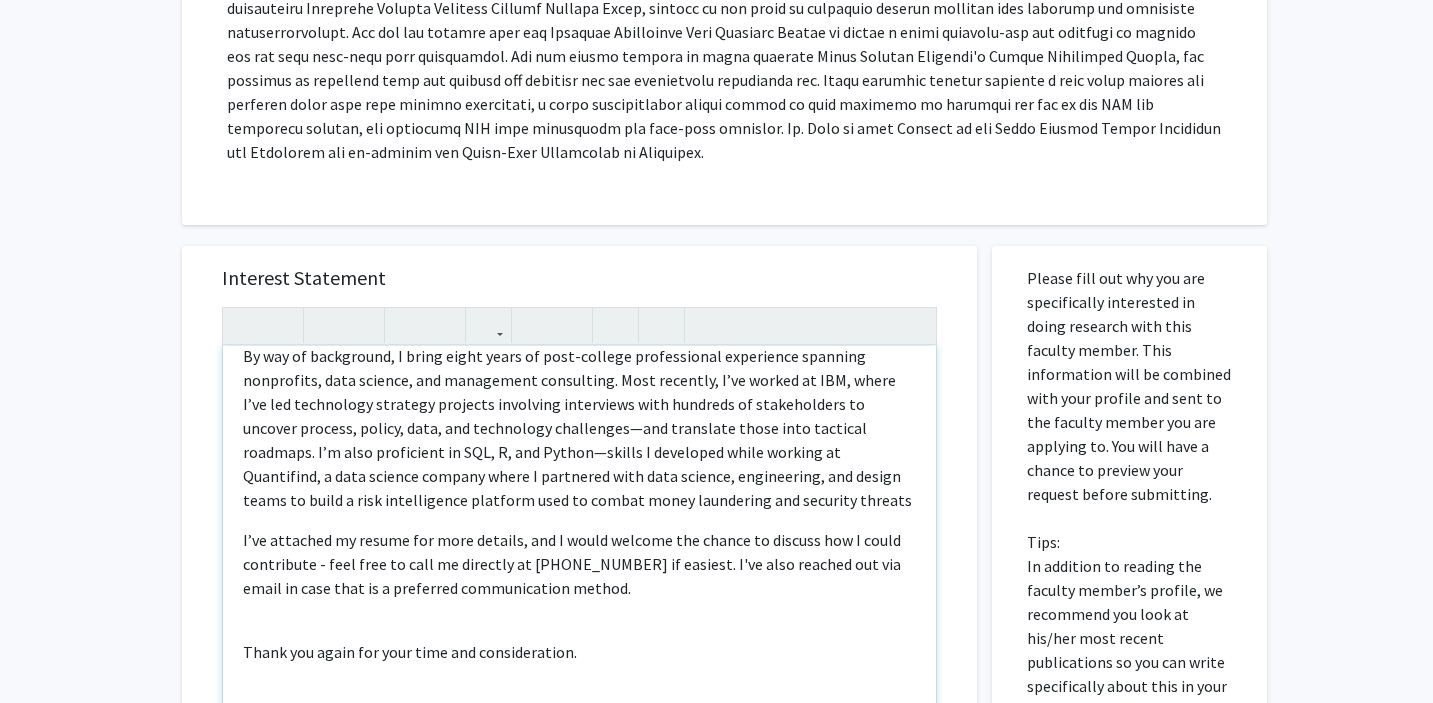 click on "Dear Dr. Boss, [GEOGRAPHIC_DATA] to meet you, and I hope you're doing well. My name is [PERSON_NAME] [PERSON_NAME], and I’m a Post-Baccalaureate Premedical student beginning this fall. I’m reaching out to express my interest in joining your clinical research team. As I explore a career transition into medicine—with a particular interest in pediatrics—I would be grateful for the opportunity to support your research efforts in any way I can. I’ve attached my resume for more details, and I would welcome the chance to discuss how I could contribute - feel free to call me directly at [PHONE_NUMBER] if easiest. I've also reached out via email in case that is a preferred communication method. Thank you again for your time and consideration. Best, [PERSON_NAME] [PERSON_NAME]" at bounding box center [579, 575] 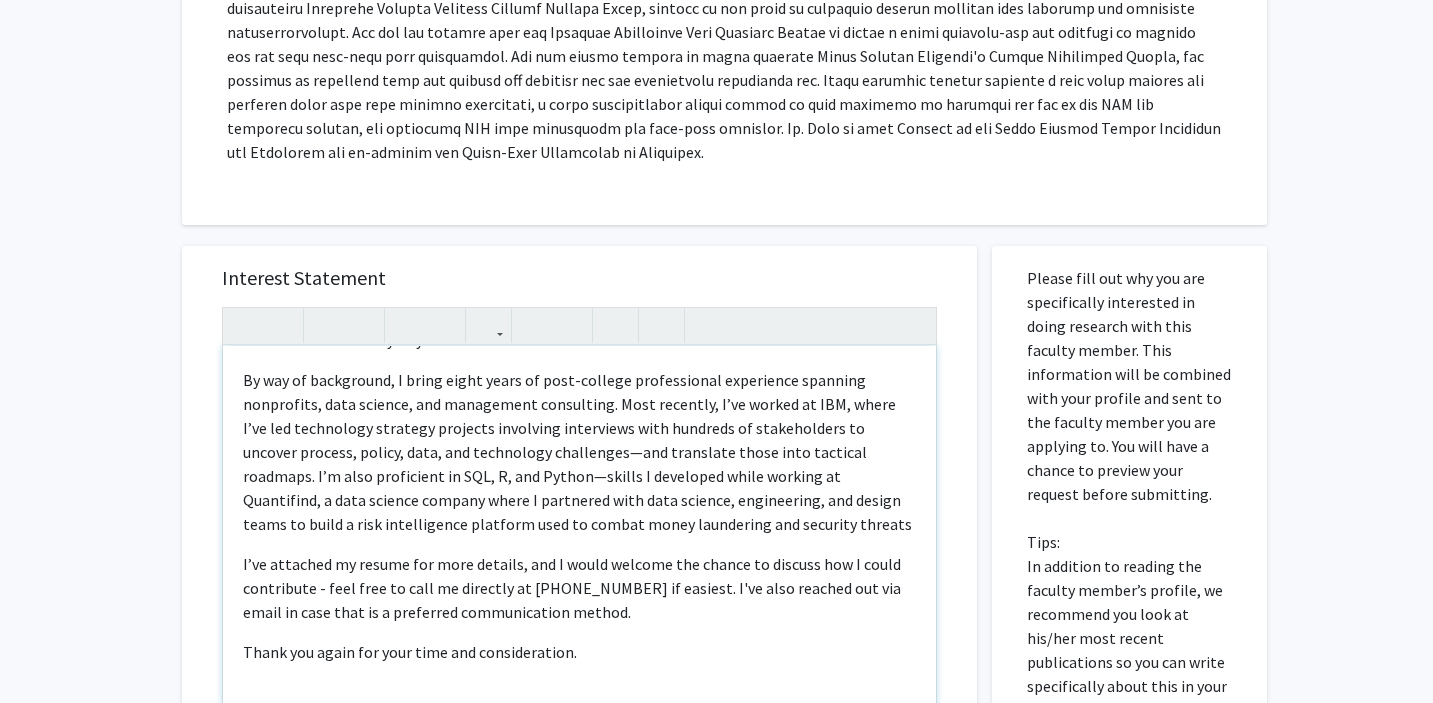 scroll, scrollTop: 174, scrollLeft: 0, axis: vertical 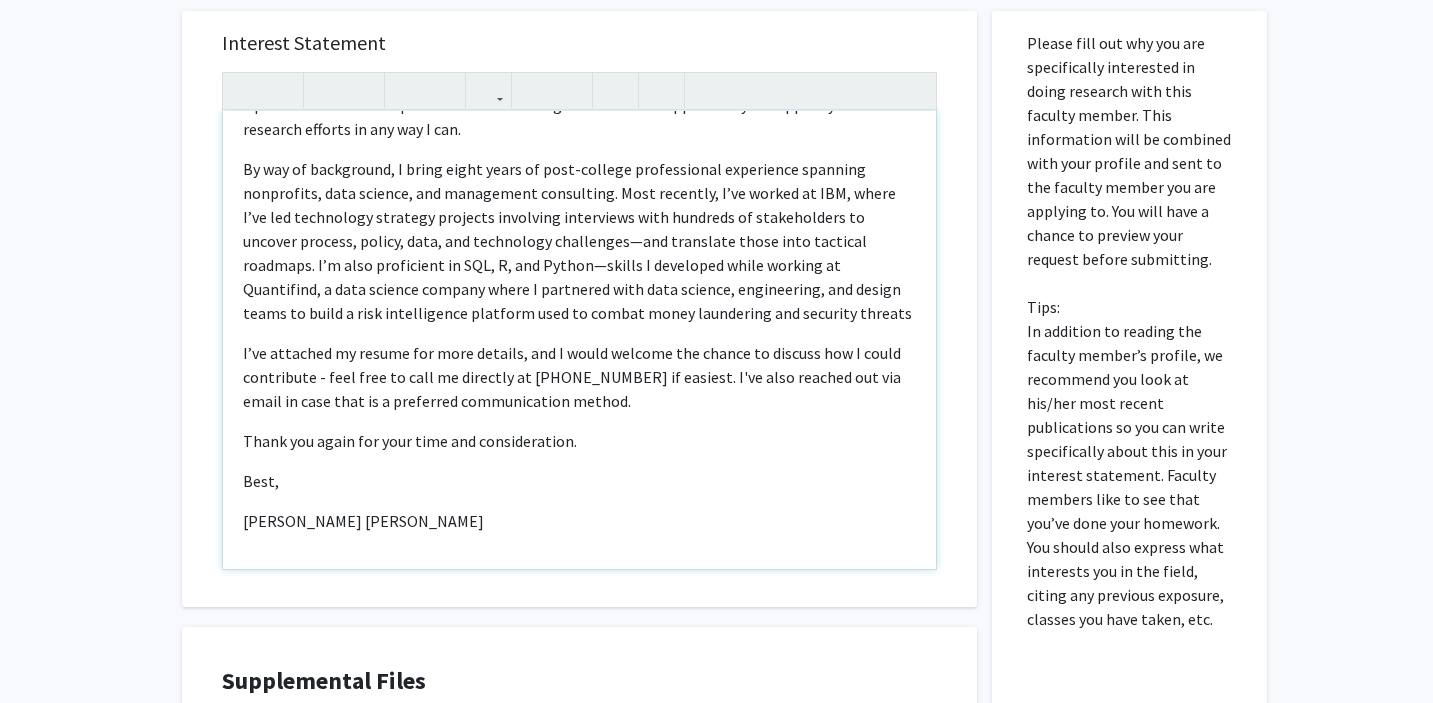 click on "Dear Dr. Boss, [GEOGRAPHIC_DATA] to meet you, and I hope you're doing well. My name is [PERSON_NAME] [PERSON_NAME], and I’m a Post-Baccalaureate Premedical student beginning this fall. I’m reaching out to express my interest in joining your clinical research team. As I explore a career transition into medicine—with a particular interest in pediatrics—I would be grateful for the opportunity to support your research efforts in any way I can. I’ve attached my resume for more details, and I would welcome the chance to discuss how I could contribute - feel free to call me directly at [PHONE_NUMBER] if easiest. I've also reached out via email in case that is a preferred communication method. Thank you again for your time and consideration. Best, [PERSON_NAME] [PERSON_NAME]" at bounding box center [579, 340] 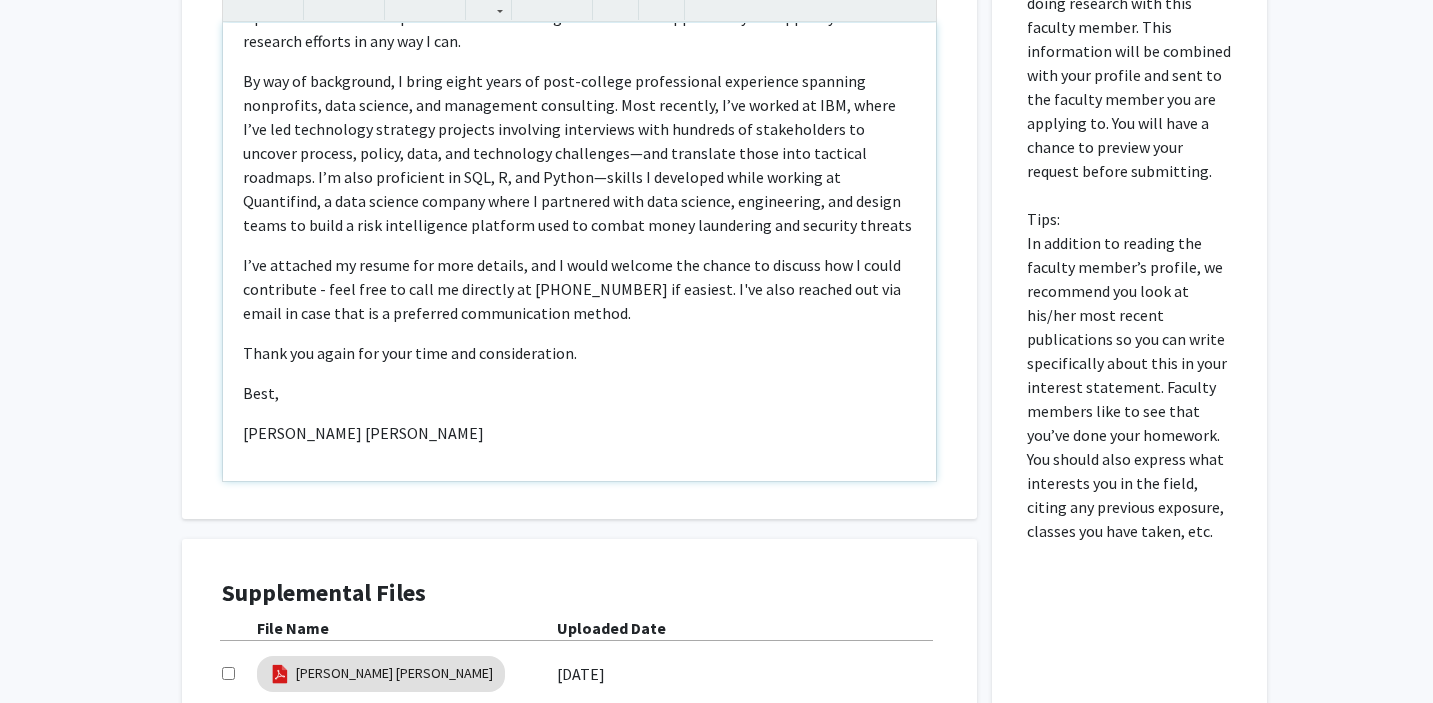 scroll, scrollTop: 855, scrollLeft: 0, axis: vertical 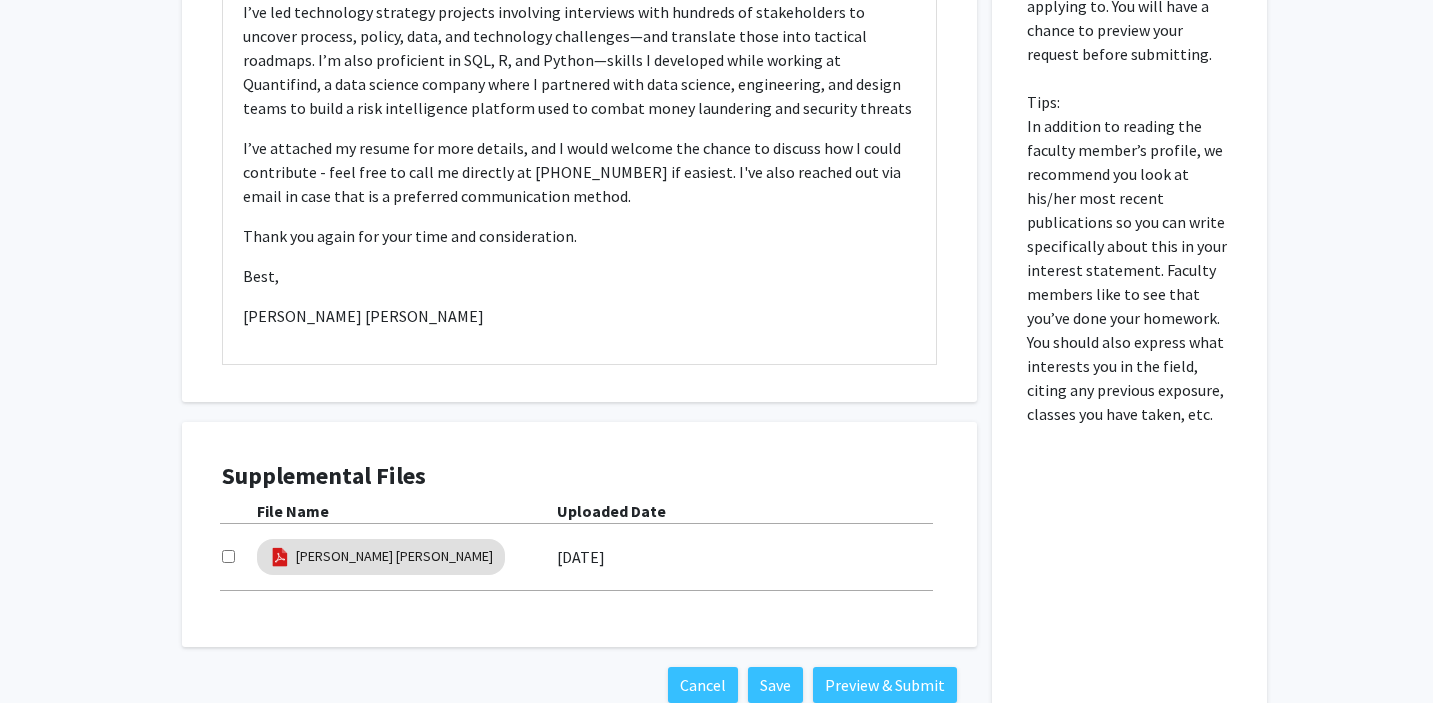 click at bounding box center [239, 557] 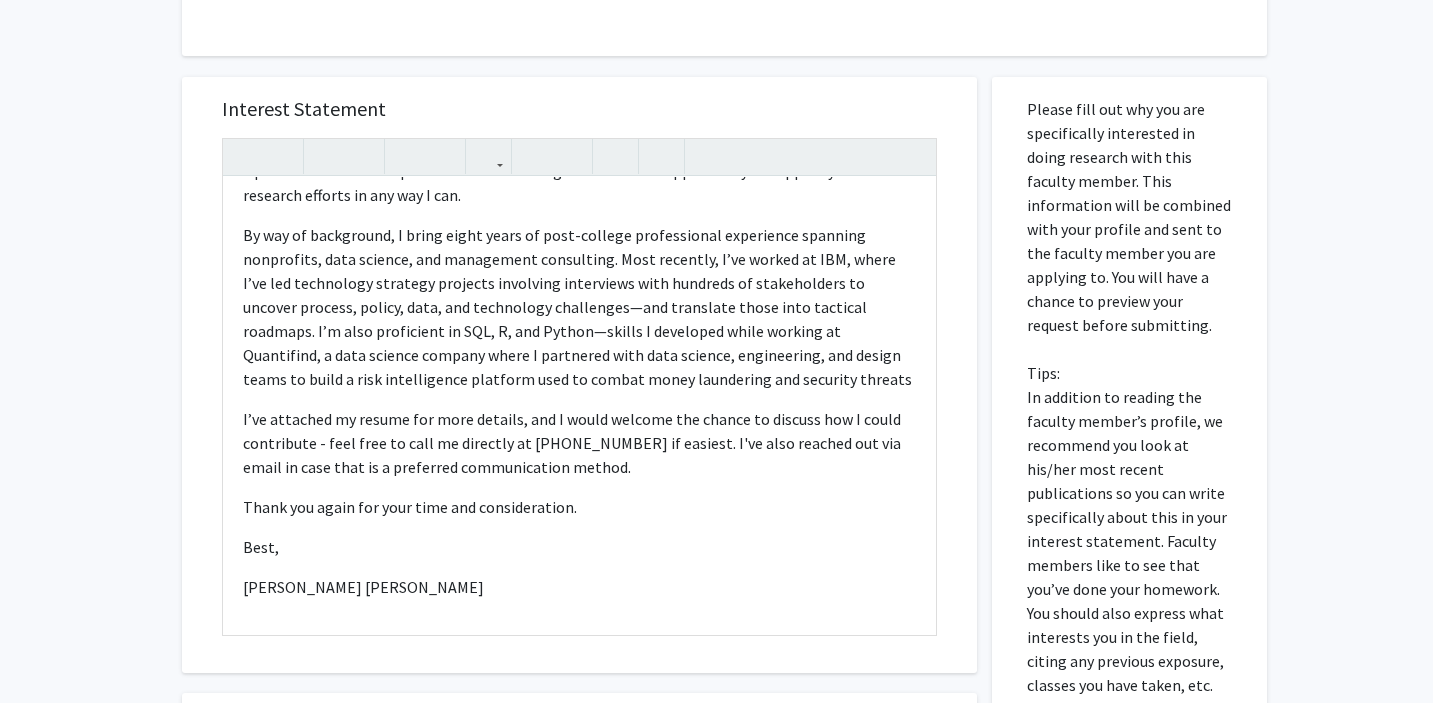 scroll, scrollTop: 378, scrollLeft: 0, axis: vertical 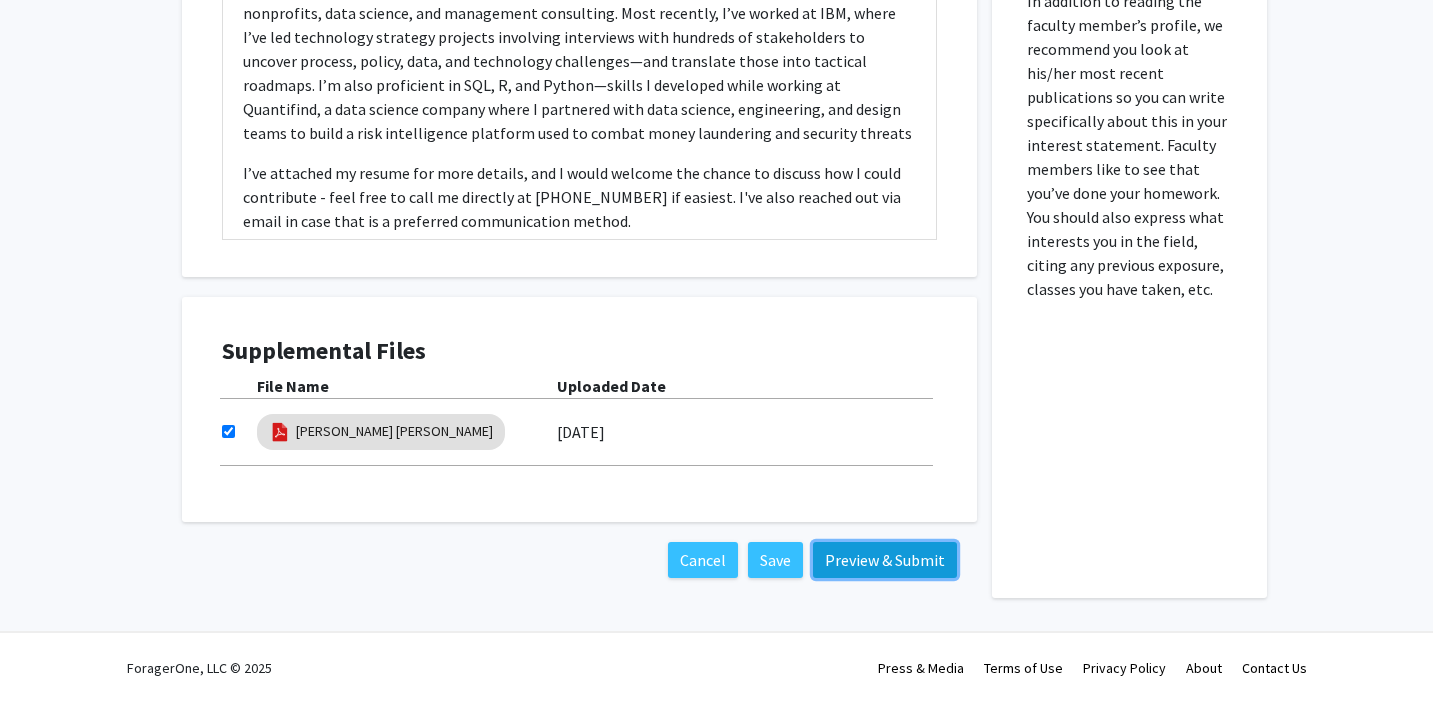 click on "Preview & Submit" at bounding box center (885, 560) 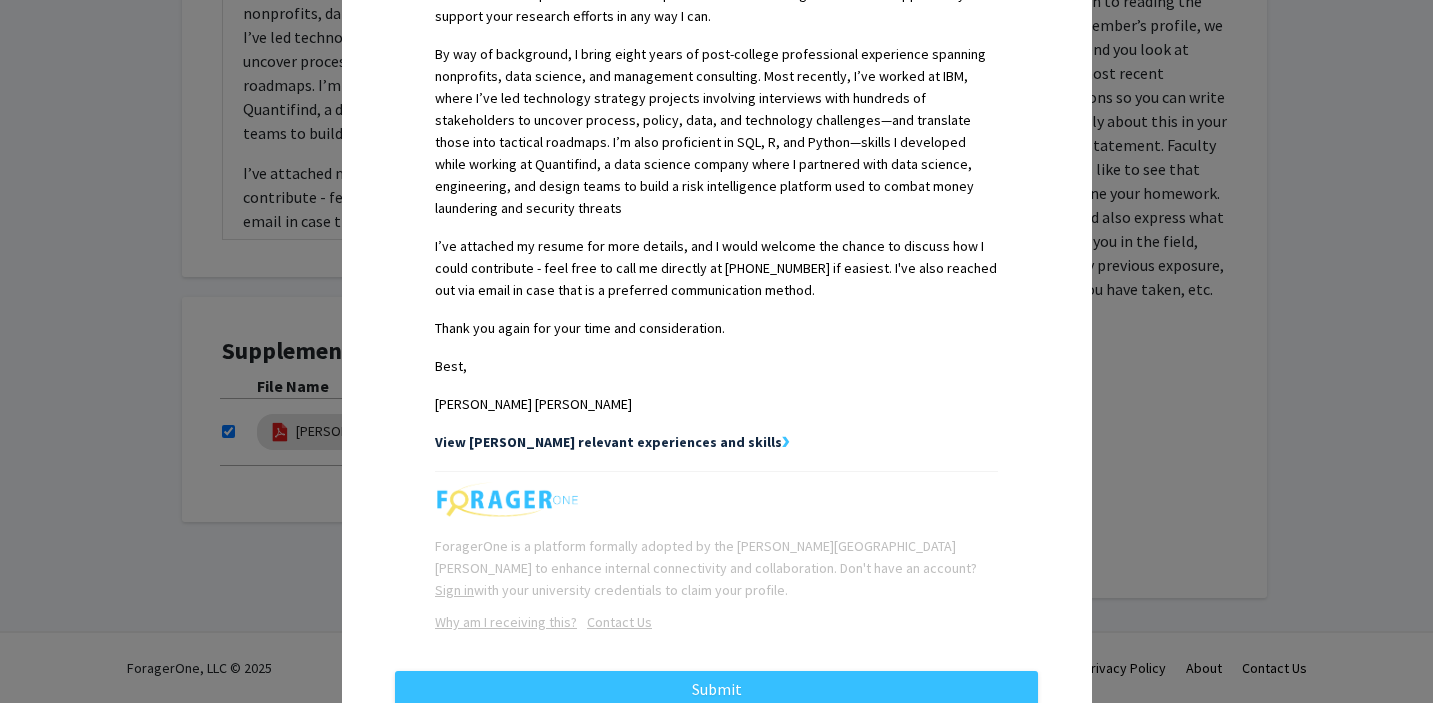 scroll, scrollTop: 745, scrollLeft: 0, axis: vertical 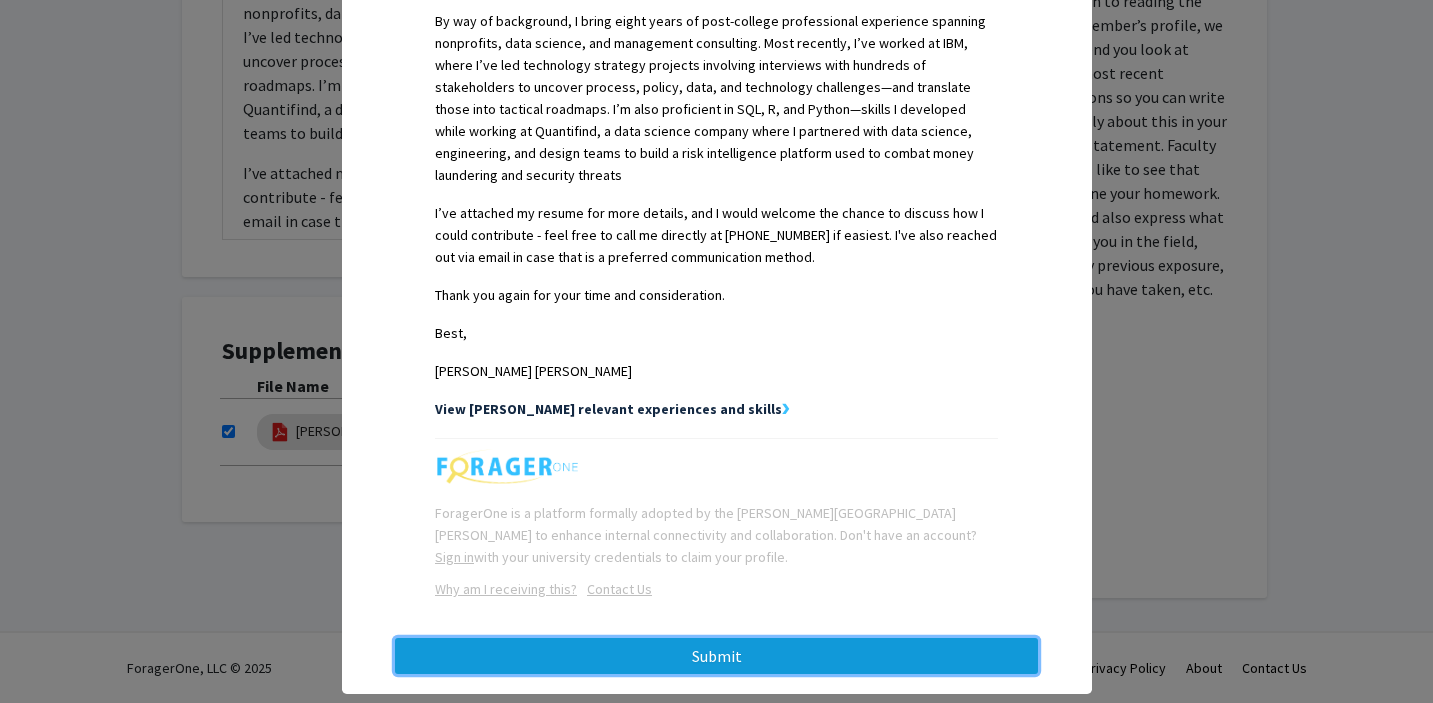click on "Submit" at bounding box center (716, 656) 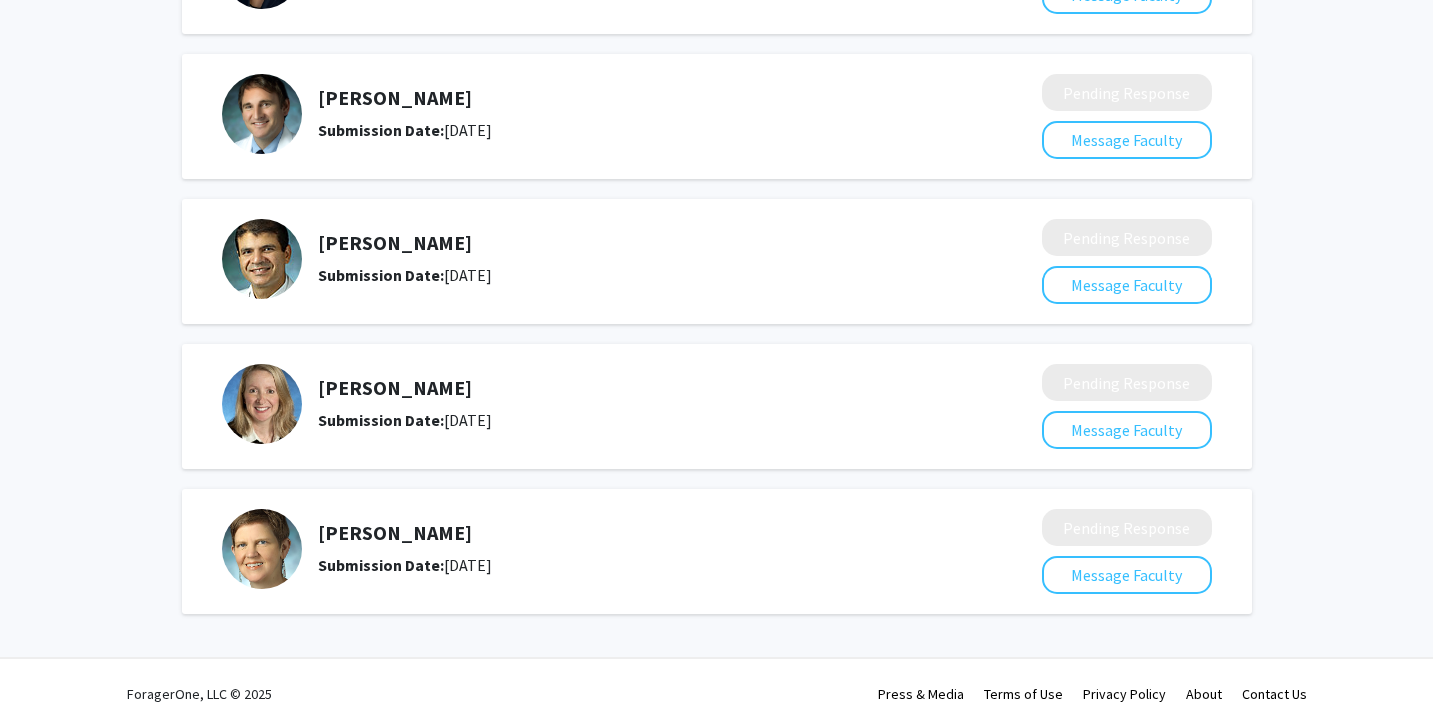 scroll, scrollTop: 1019, scrollLeft: 0, axis: vertical 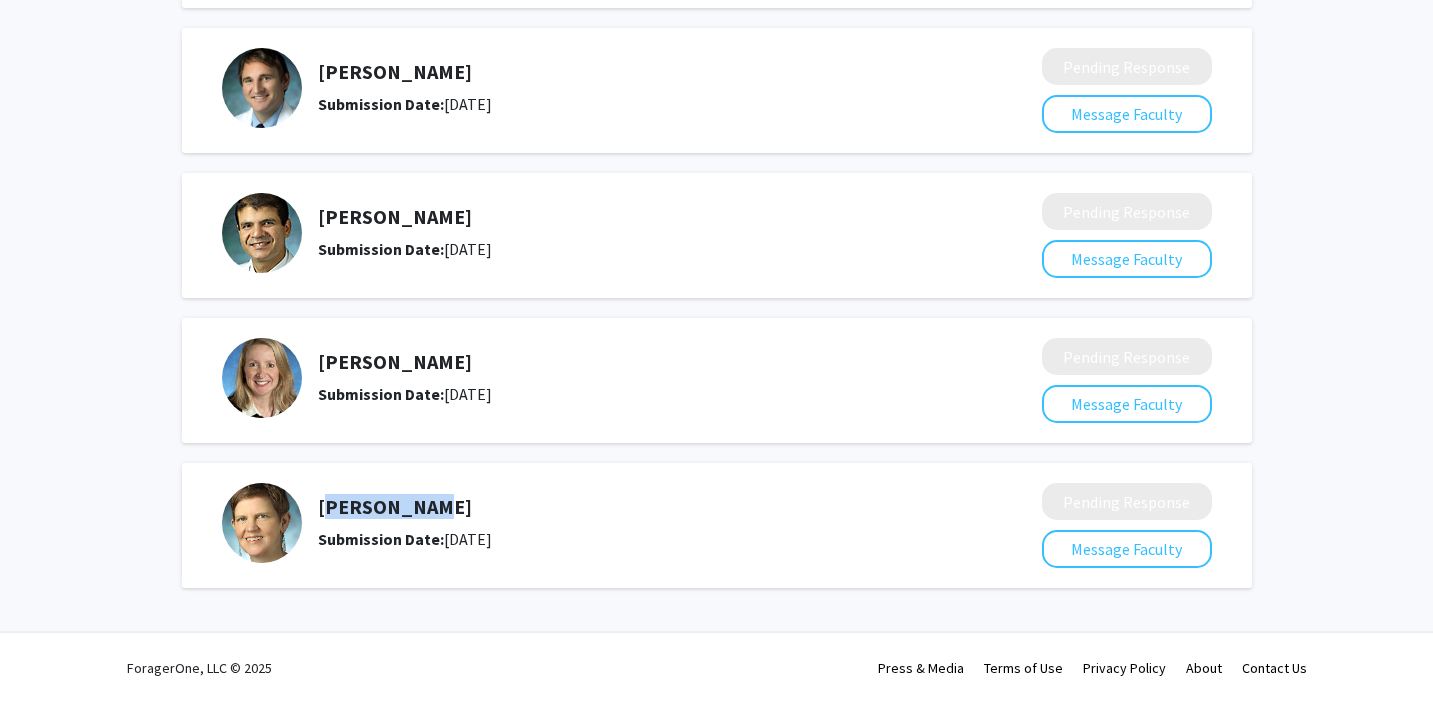 drag, startPoint x: 430, startPoint y: 514, endPoint x: 322, endPoint y: 503, distance: 108.55874 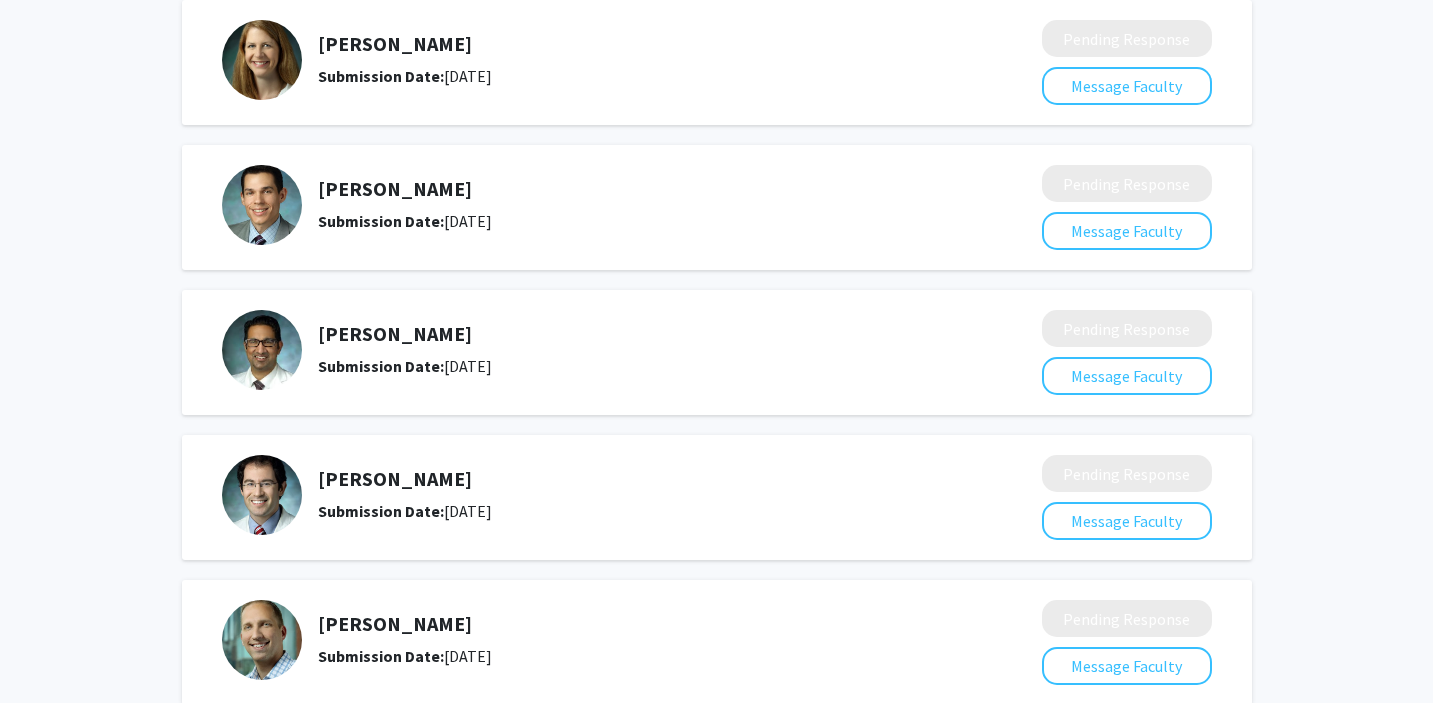 scroll, scrollTop: 0, scrollLeft: 0, axis: both 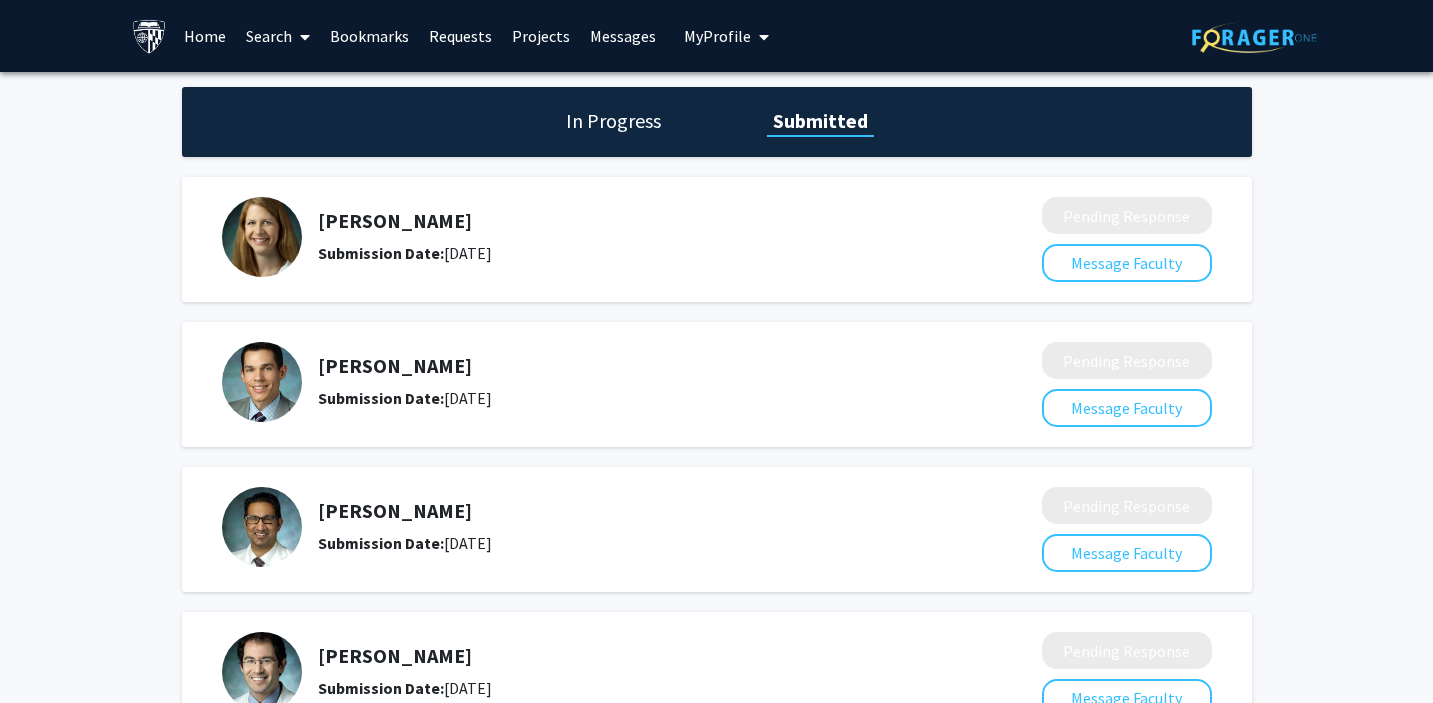 click on "In Progress" 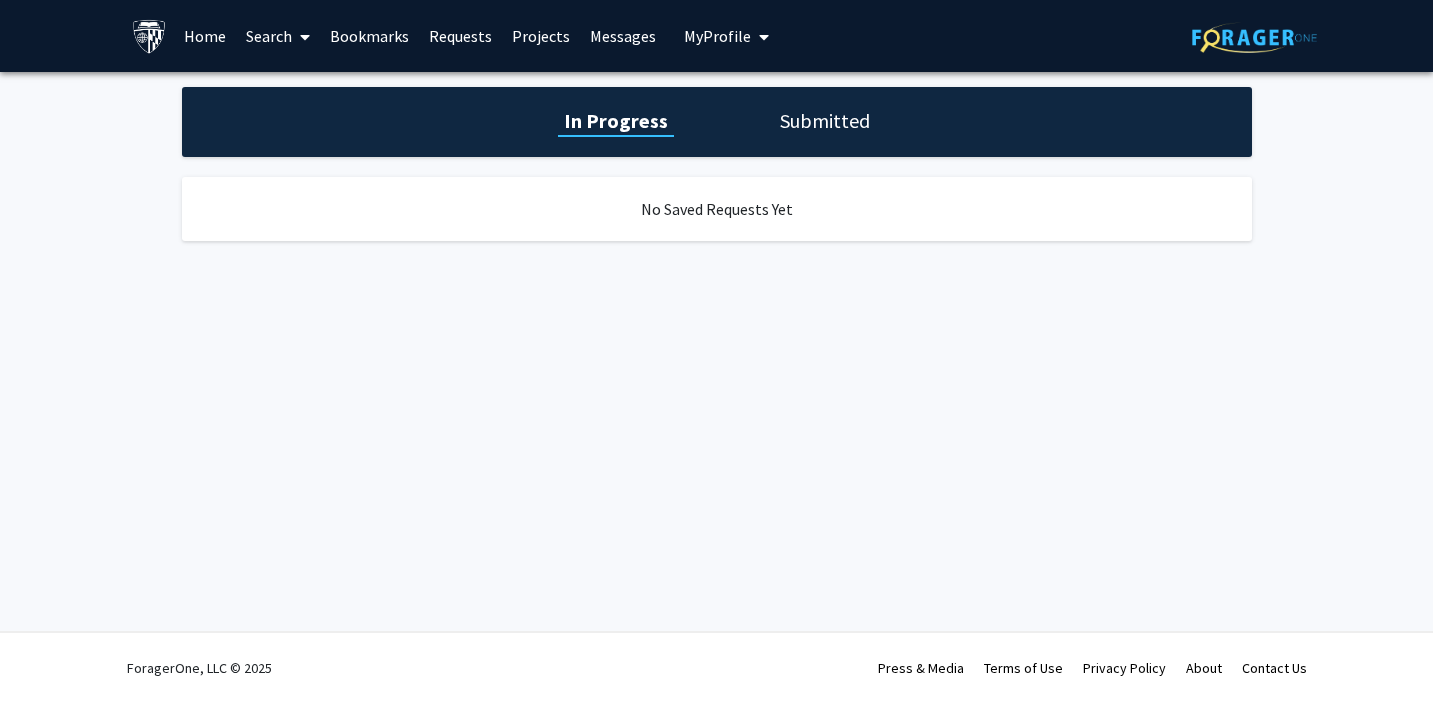 click on "Bookmarks" at bounding box center [369, 36] 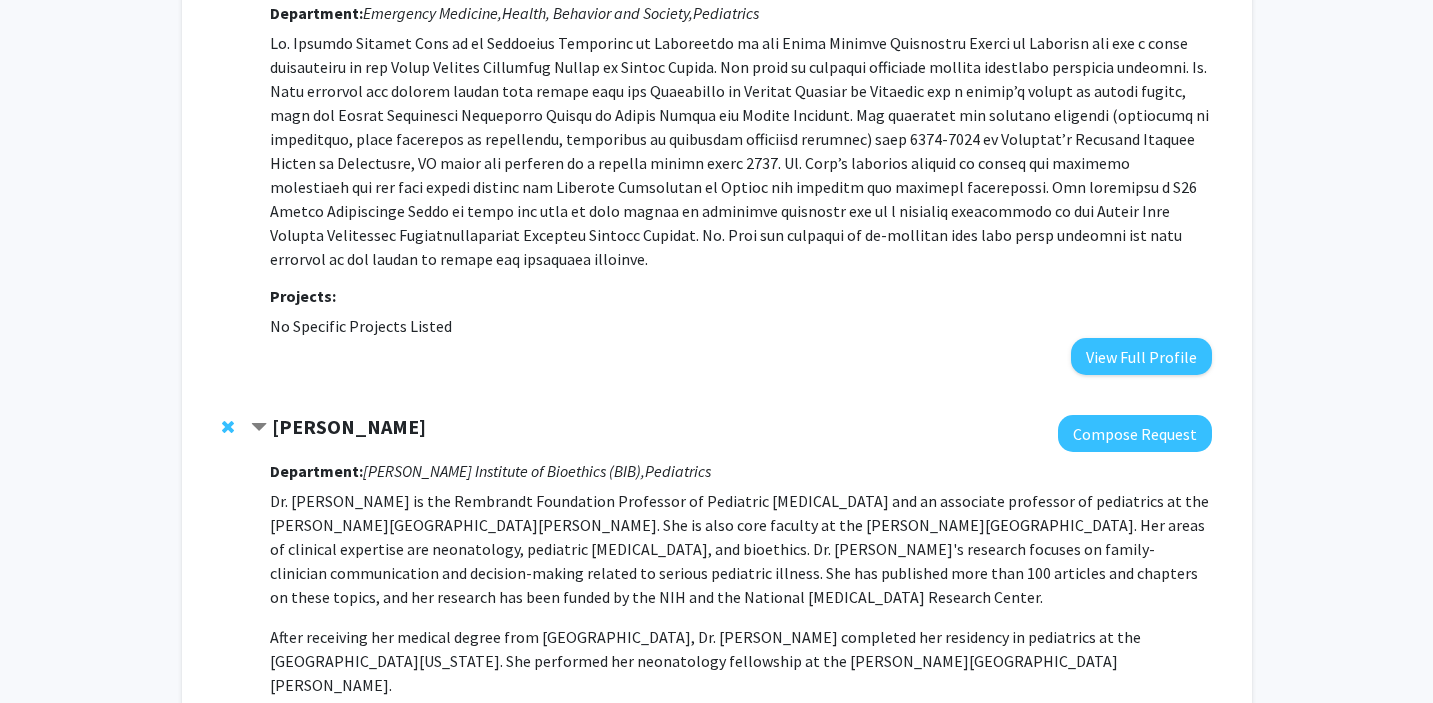 scroll, scrollTop: 2629, scrollLeft: 0, axis: vertical 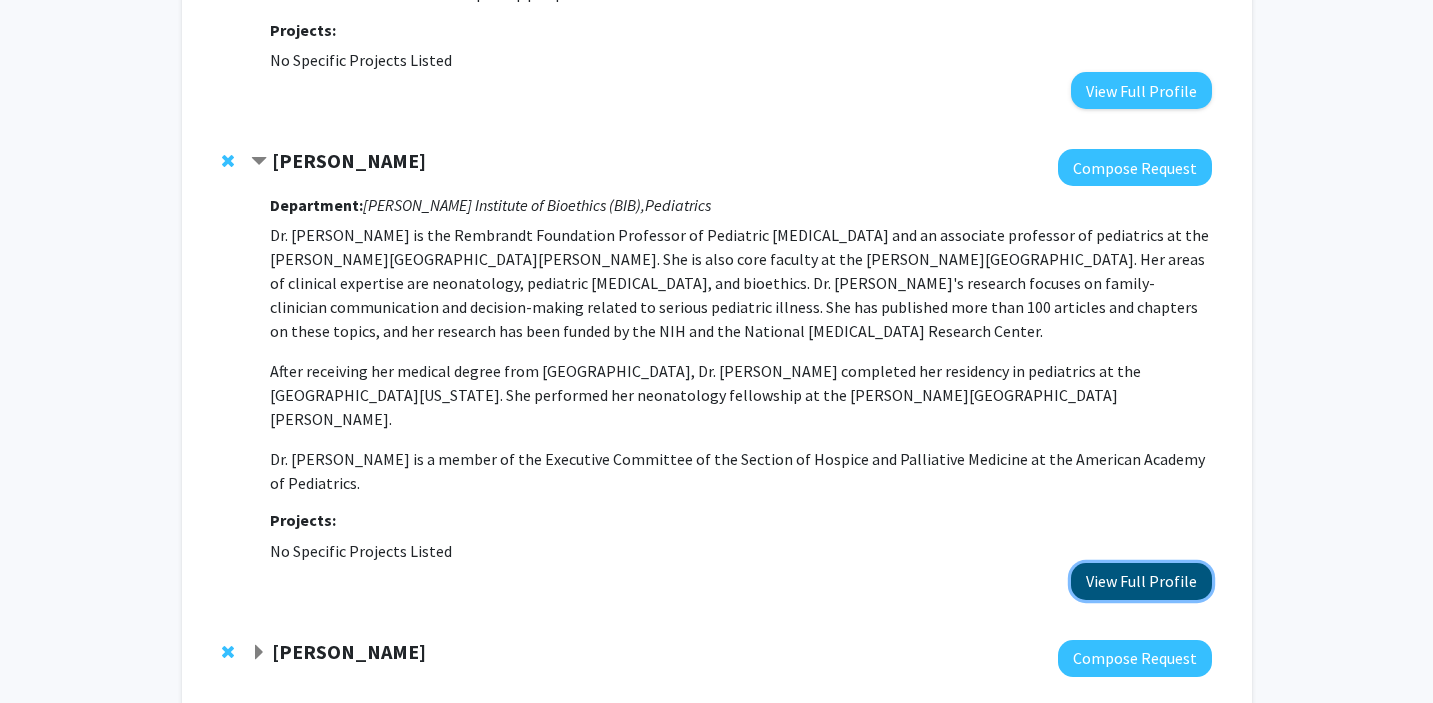 click on "View Full Profile" at bounding box center (1141, 581) 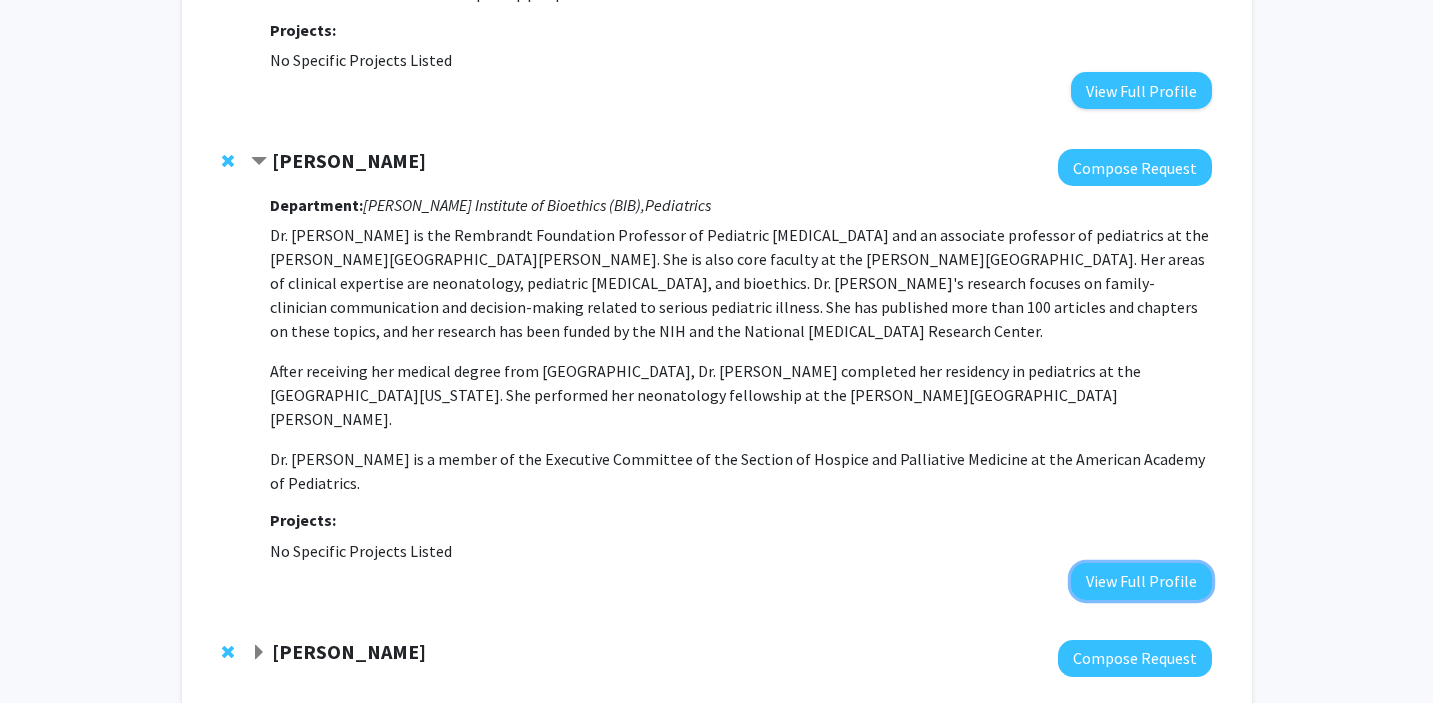 type 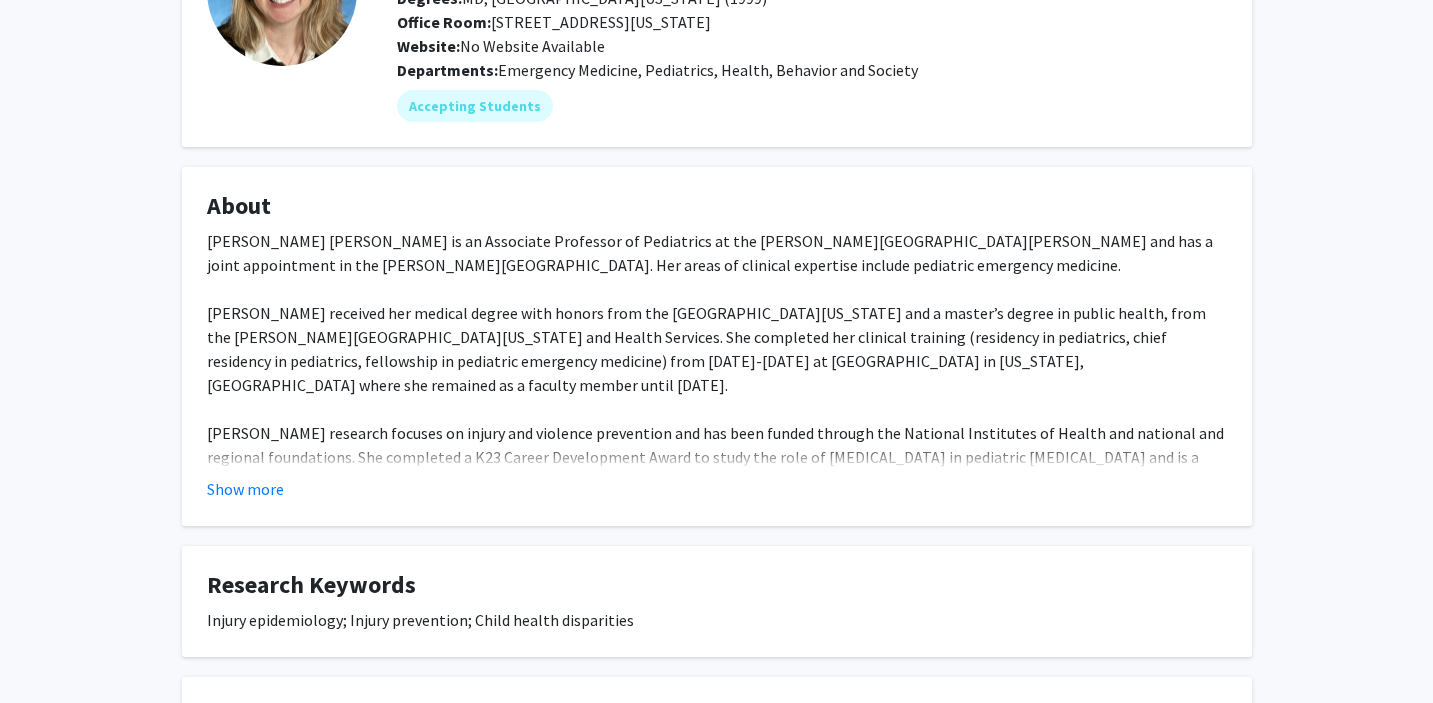 scroll, scrollTop: 223, scrollLeft: 0, axis: vertical 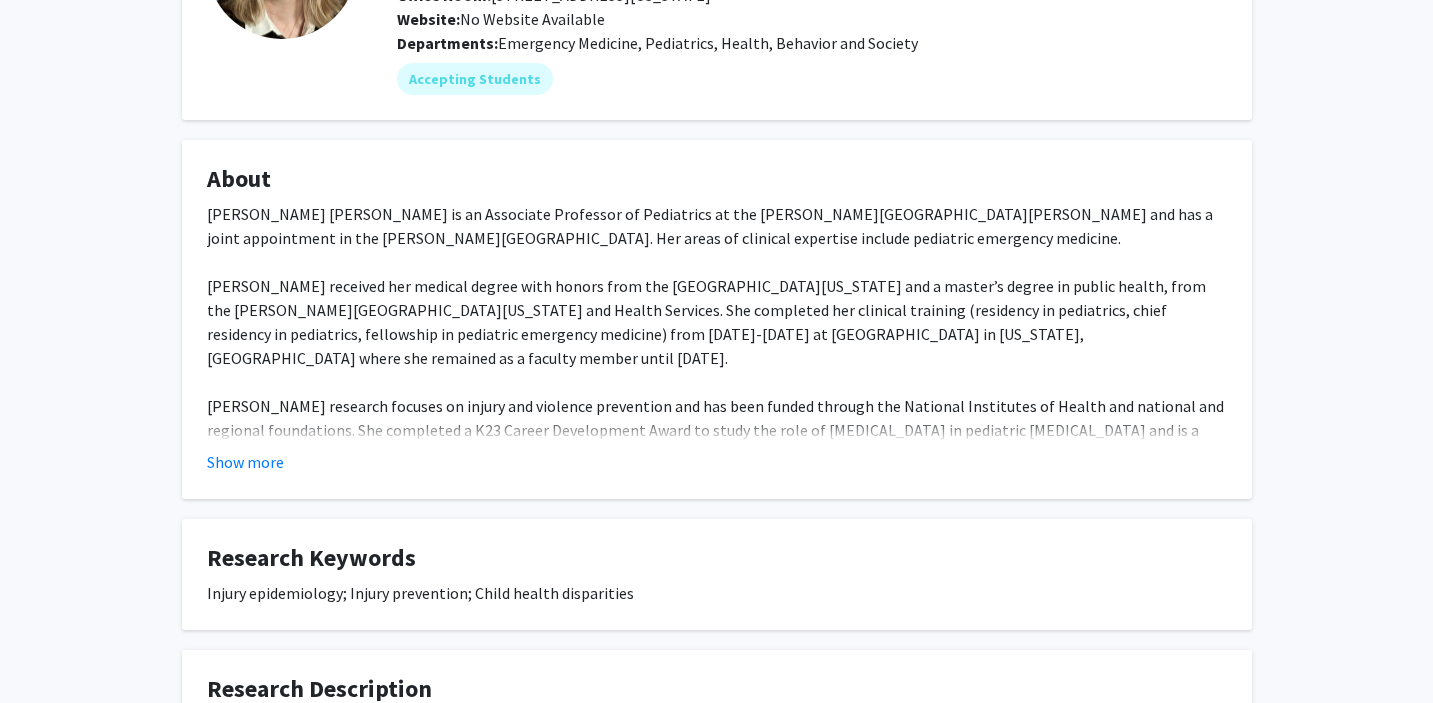 click on "Dr. Leticia Manning Ryan is an Associate Professor of Pediatrics at the Johns Hopkins University School of Medicine and has a joint appointment in the Johns Hopkins Bloomberg School of Public Health. Her areas of clinical expertise include pediatric emergency medicine.  Dr. Ryan received her medical degree with honors from the University of Vermont College of Medicine and a master’s degree in public health, from the George Washington University School of Public Health and Health Services. She completed her clinical training (residency in pediatrics, chief residency in pediatrics, fellowship in pediatric emergency medicine) from 1999-2006 at Children’s National Medical Center in Washington, DC where she remained as a faculty member until 2013. Show more" 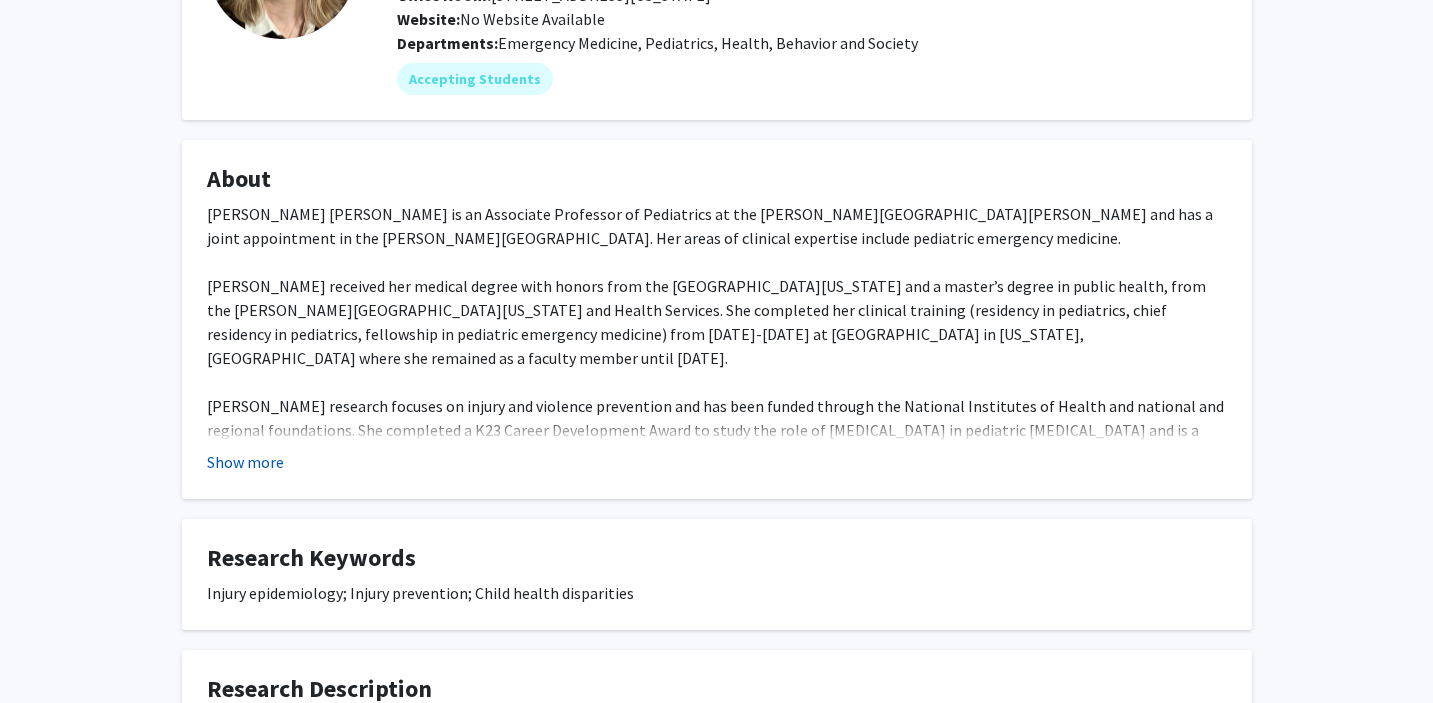 click on "Show more" 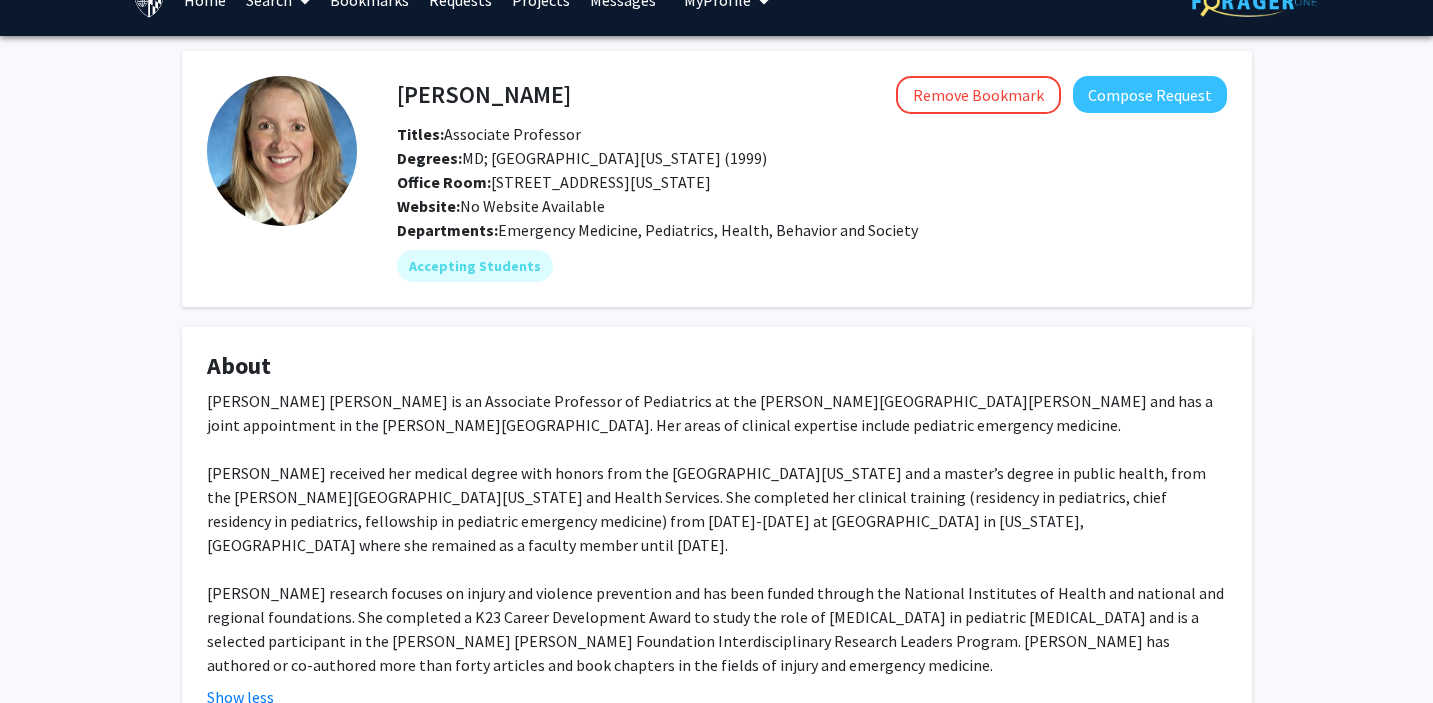 scroll, scrollTop: 0, scrollLeft: 0, axis: both 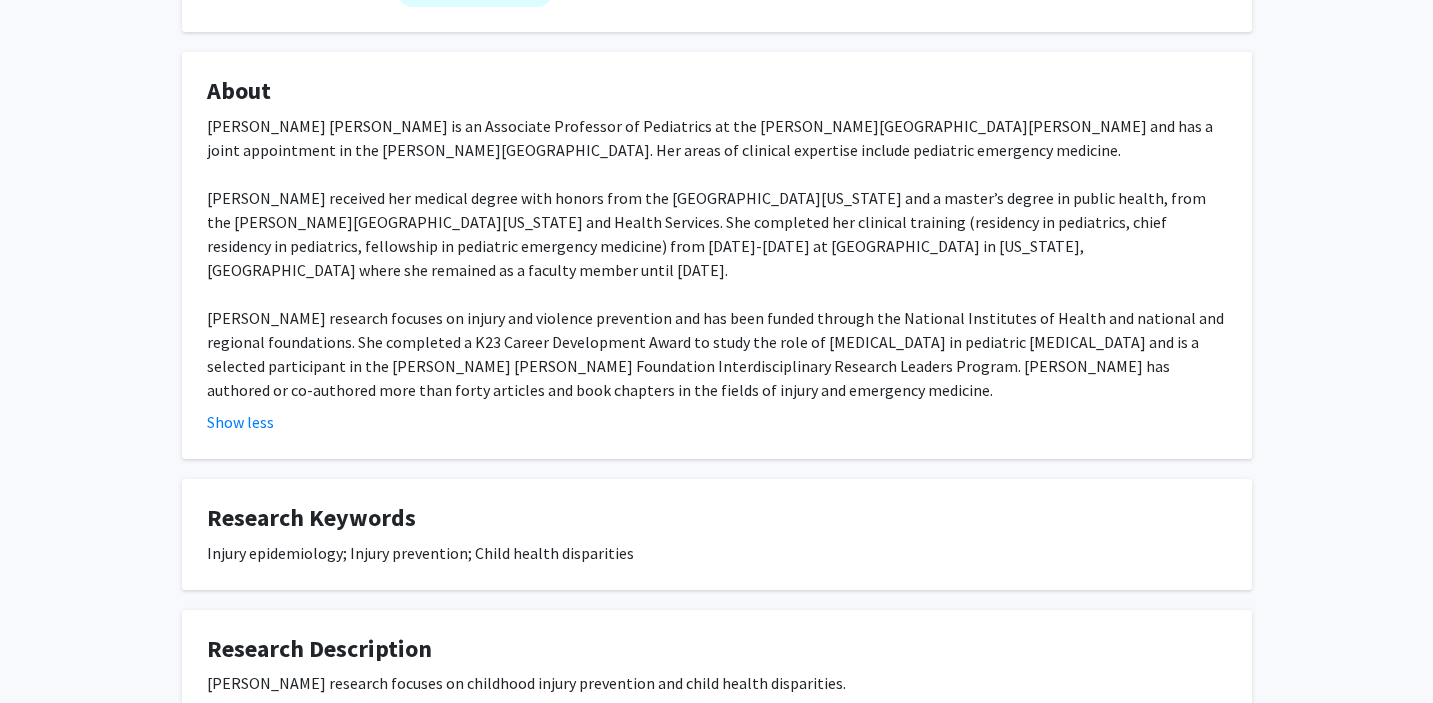 type 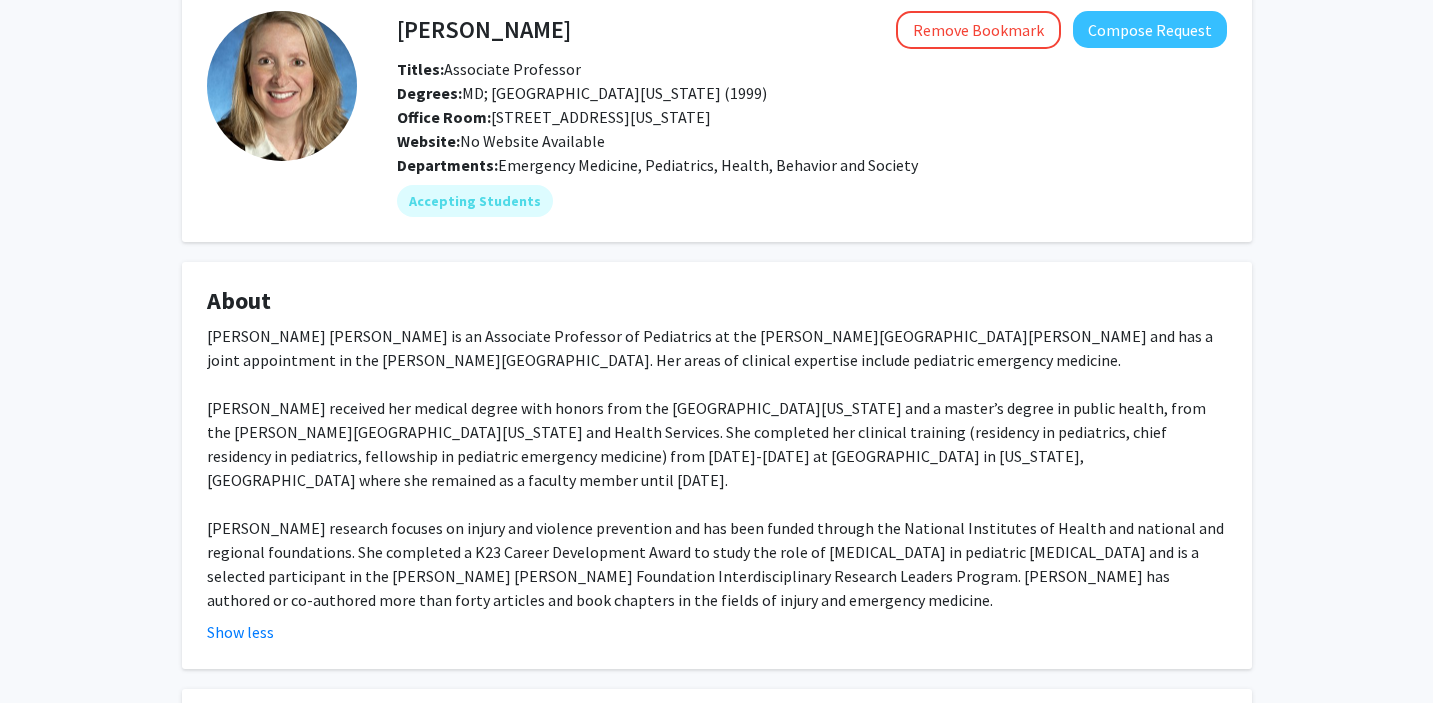 scroll, scrollTop: 0, scrollLeft: 0, axis: both 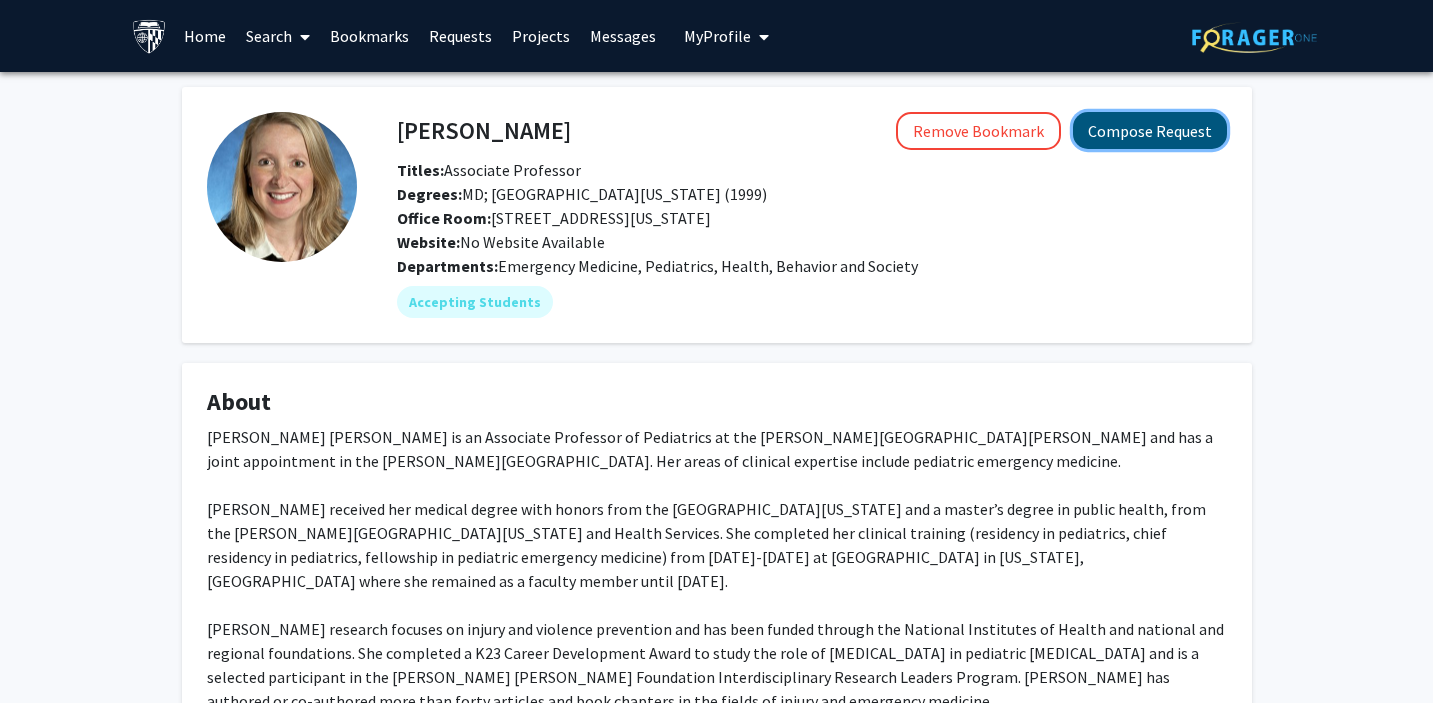 click on "Compose Request" 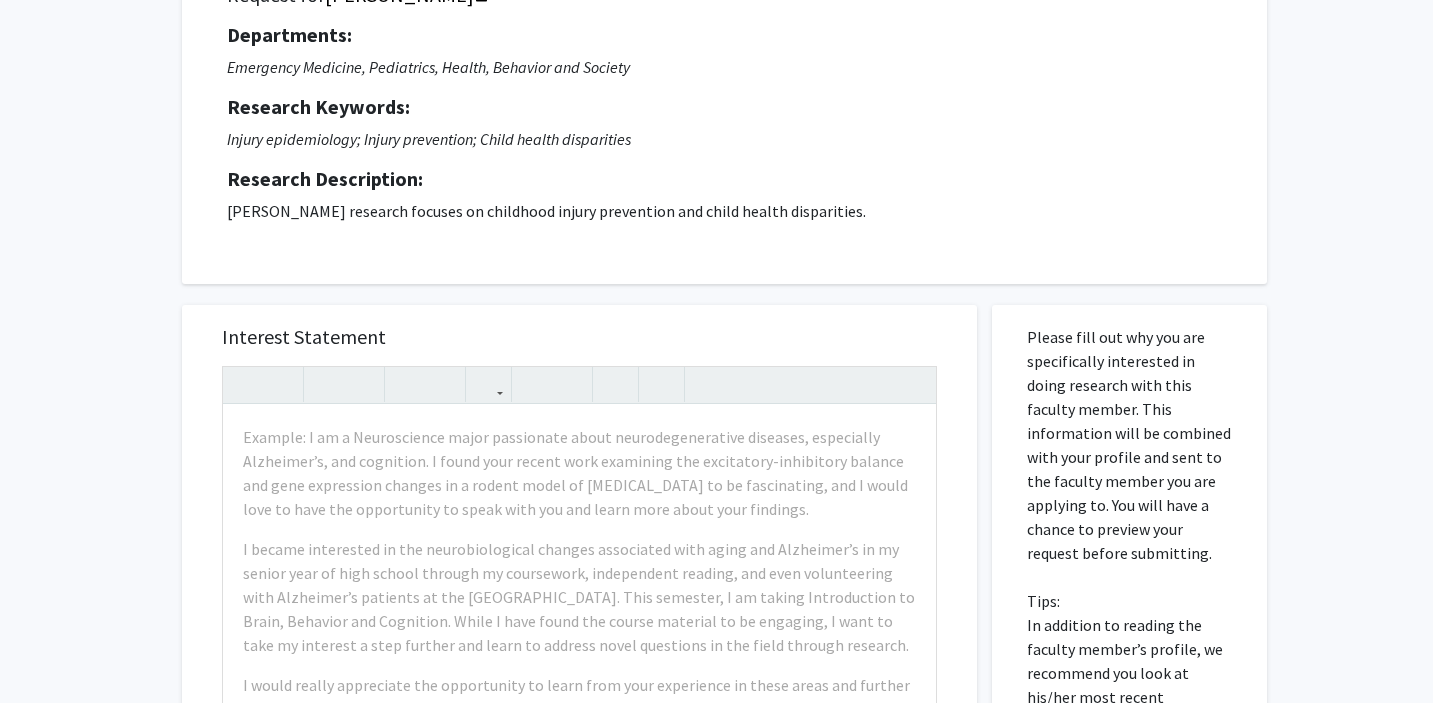 scroll, scrollTop: 239, scrollLeft: 0, axis: vertical 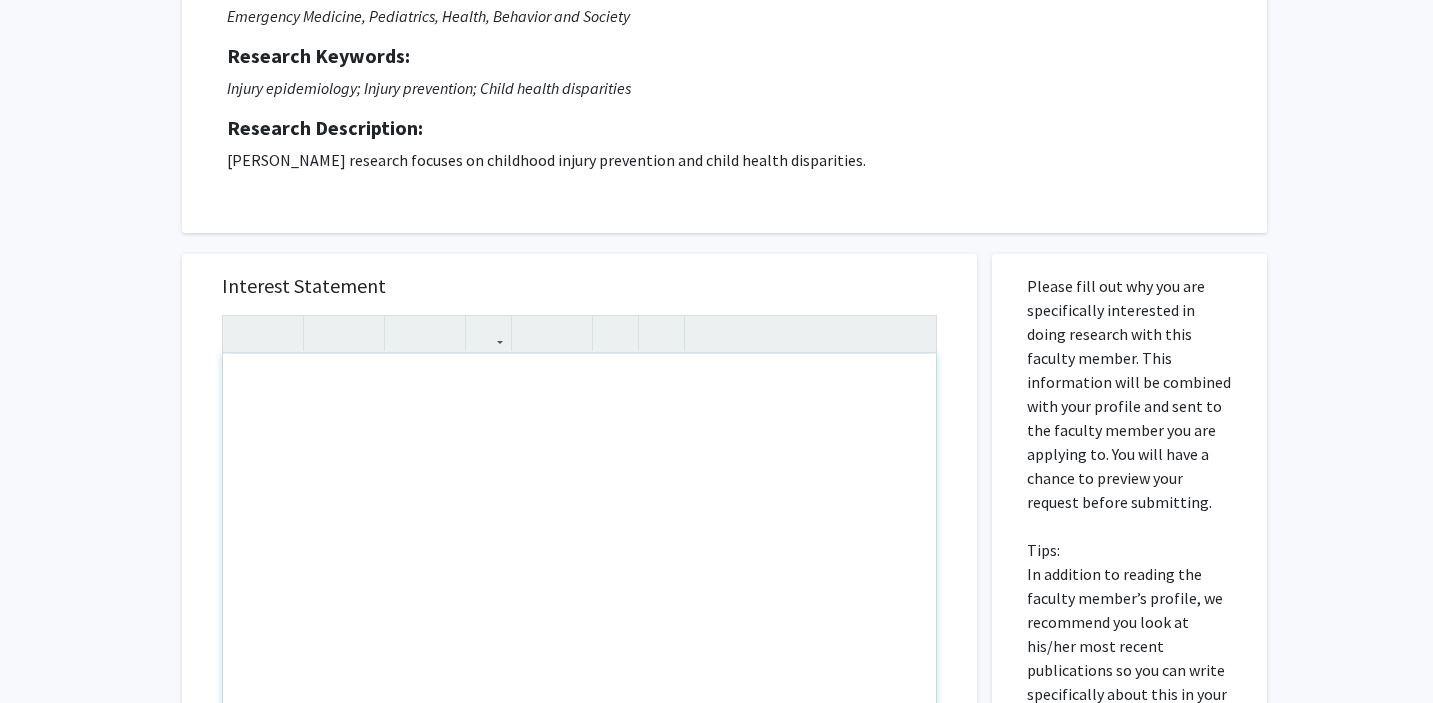 click at bounding box center (579, 583) 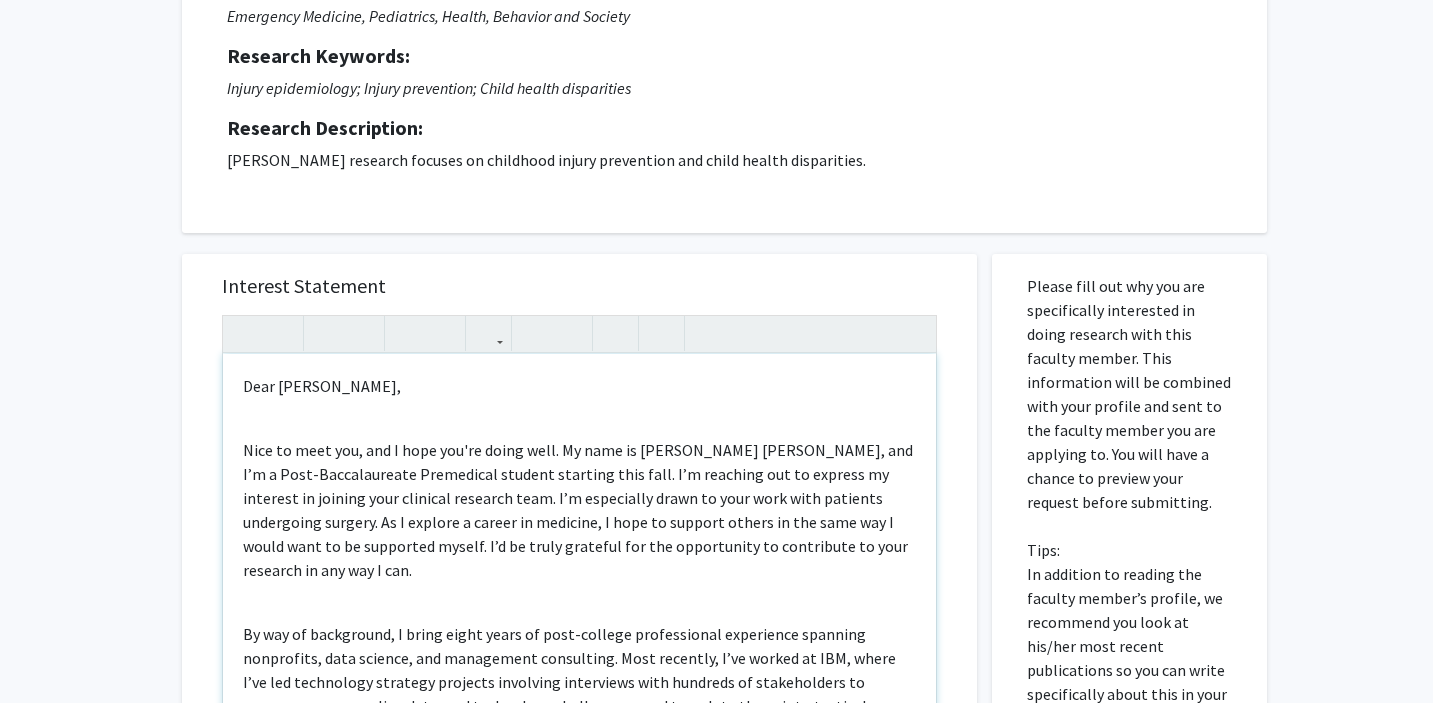 click on "Dear Dr. Ryan, Nice to meet you, and I hope you're doing well. My name is Connor Kresge, and I’m a Post-Baccalaureate Premedical student starting this fall. I’m reaching out to express my interest in joining your clinical research team. I’m especially drawn to your work with patients undergoing surgery. As I explore a career in medicine, I hope to support others in the same way I would want to be supported myself. I’d be truly grateful for the opportunity to contribute to your research in any way I can. I’ve attached my resume for more details, and I would welcome the chance to discuss how I could contribute - feel free to call me directly at (814) 380-3318 if easiest. I've also reached out via email in case that is your preferred communication method. Thank you again for your time and consideration. Best, Connor Kresge" at bounding box center (579, 583) 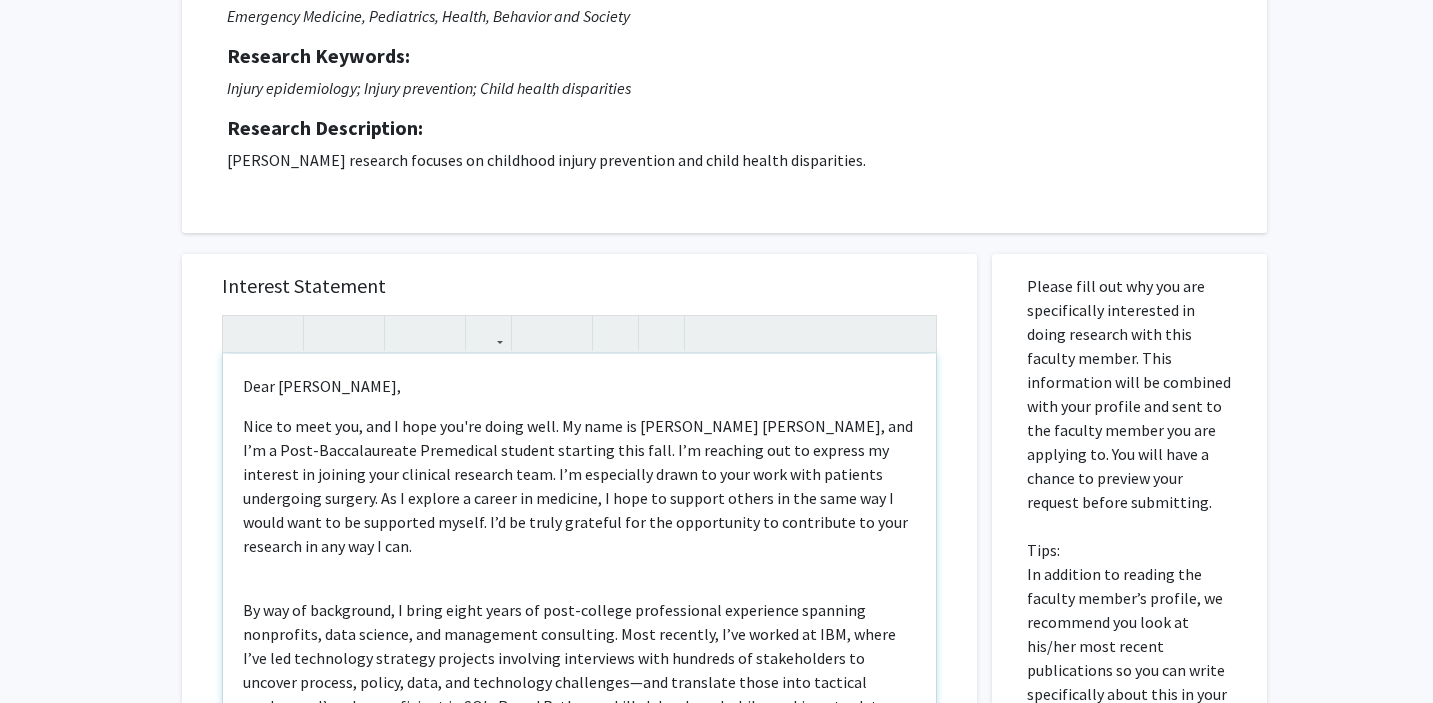 click on "Dear Dr. Ryan, Nice to meet you, and I hope you're doing well. My name is Connor Kresge, and I’m a Post-Baccalaureate Premedical student starting this fall. I’m reaching out to express my interest in joining your clinical research team. I’m especially drawn to your work with patients undergoing surgery. As I explore a career in medicine, I hope to support others in the same way I would want to be supported myself. I’d be truly grateful for the opportunity to contribute to your research in any way I can. I’ve attached my resume for more details, and I would welcome the chance to discuss how I could contribute - feel free to call me directly at (814) 380-3318 if easiest. I've also reached out via email in case that is your preferred communication method. Thank you again for your time and consideration. Best, Connor Kresge" at bounding box center (579, 583) 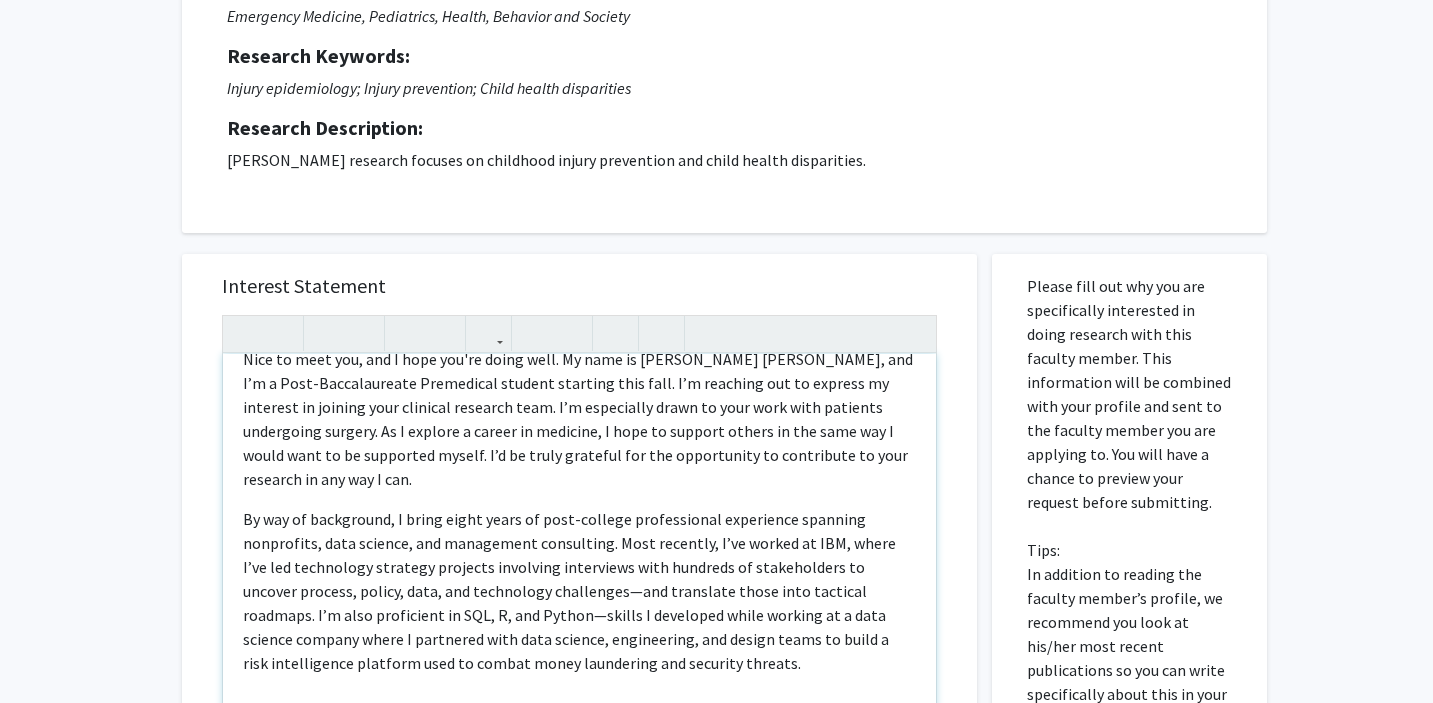 scroll, scrollTop: 199, scrollLeft: 0, axis: vertical 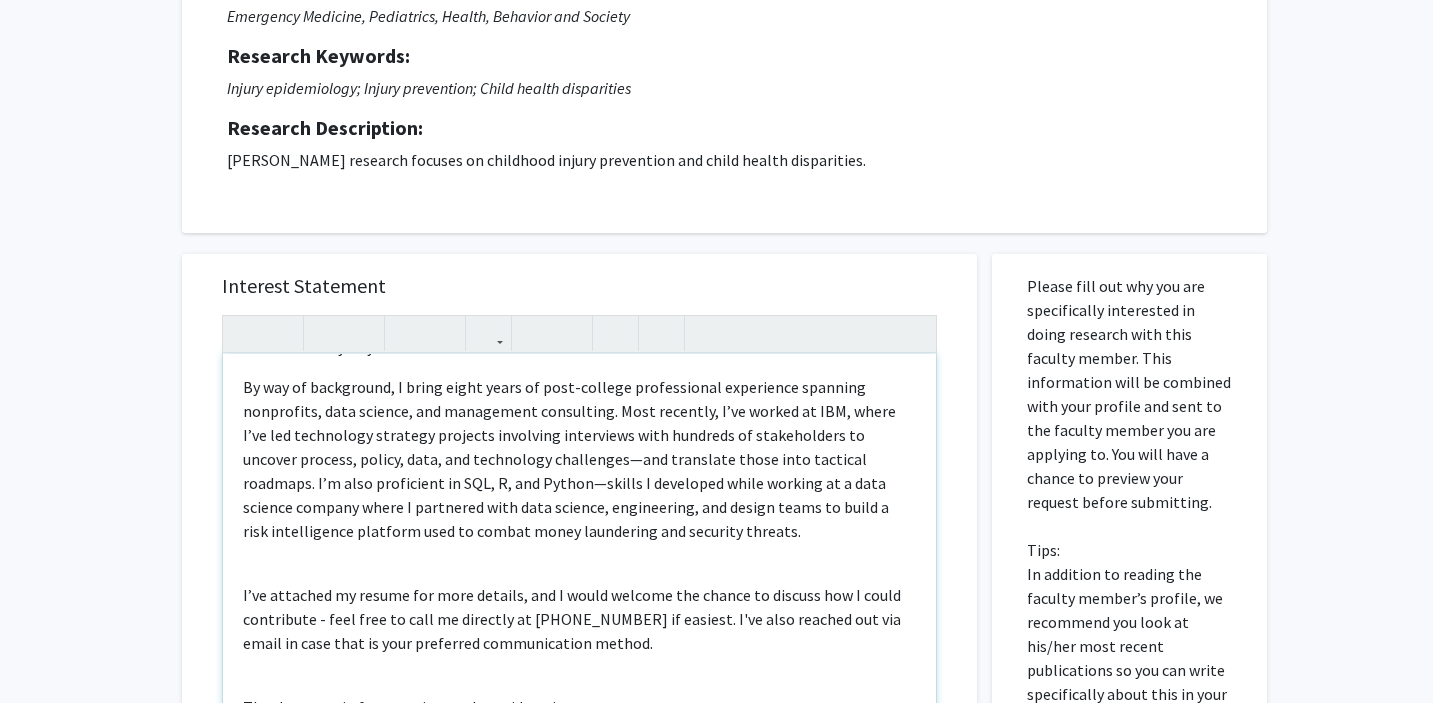 click on "Dear Dr. Ryan, Nice to meet you, and I hope you're doing well. My name is Connor Kresge, and I’m a Post-Baccalaureate Premedical student starting this fall. I’m reaching out to express my interest in joining your clinical research team. I’m especially drawn to your work with patients undergoing surgery. As I explore a career in medicine, I hope to support others in the same way I would want to be supported myself. I’d be truly grateful for the opportunity to contribute to your research in any way I can. I’ve attached my resume for more details, and I would welcome the chance to discuss how I could contribute - feel free to call me directly at (814) 380-3318 if easiest. I've also reached out via email in case that is your preferred communication method. Thank you again for your time and consideration. Best, Connor Kresge" at bounding box center (579, 583) 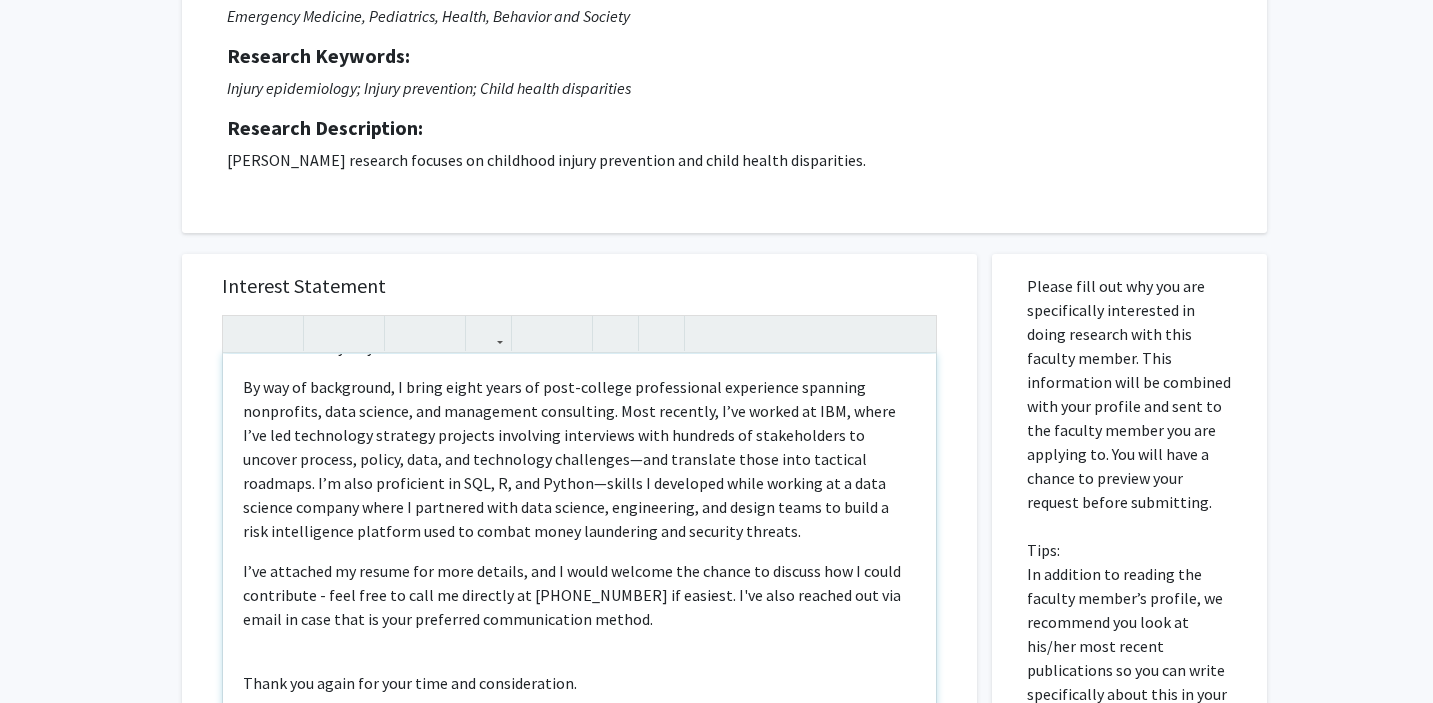 click on "Dear Dr. Ryan, Nice to meet you, and I hope you're doing well. My name is Connor Kresge, and I’m a Post-Baccalaureate Premedical student starting this fall. I’m reaching out to express my interest in joining your clinical research team. I’m especially drawn to your work with patients undergoing surgery. As I explore a career in medicine, I hope to support others in the same way I would want to be supported myself. I’d be truly grateful for the opportunity to contribute to your research in any way I can. I’ve attached my resume for more details, and I would welcome the chance to discuss how I could contribute - feel free to call me directly at (814) 380-3318 if easiest. I've also reached out via email in case that is your preferred communication method. Thank you again for your time and consideration. Best, Connor Kresge" at bounding box center (579, 583) 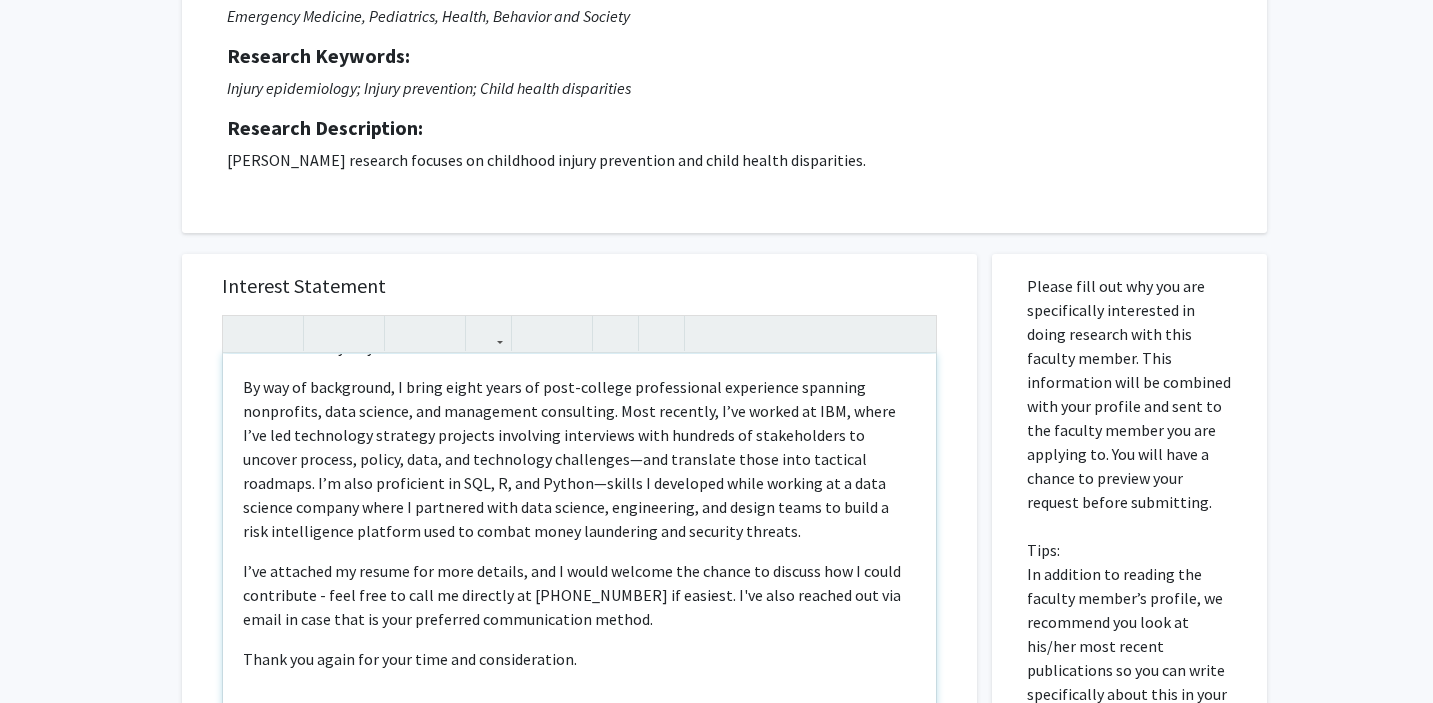 click on "Dear Dr. Ryan, Nice to meet you, and I hope you're doing well. My name is Connor Kresge, and I’m a Post-Baccalaureate Premedical student starting this fall. I’m reaching out to express my interest in joining your clinical research team. I’m especially drawn to your work with patients undergoing surgery. As I explore a career in medicine, I hope to support others in the same way I would want to be supported myself. I’d be truly grateful for the opportunity to contribute to your research in any way I can. I’ve attached my resume for more details, and I would welcome the chance to discuss how I could contribute - feel free to call me directly at (814) 380-3318 if easiest. I've also reached out via email in case that is your preferred communication method. Thank you again for your time and consideration. Best, Connor Kresge" at bounding box center (579, 583) 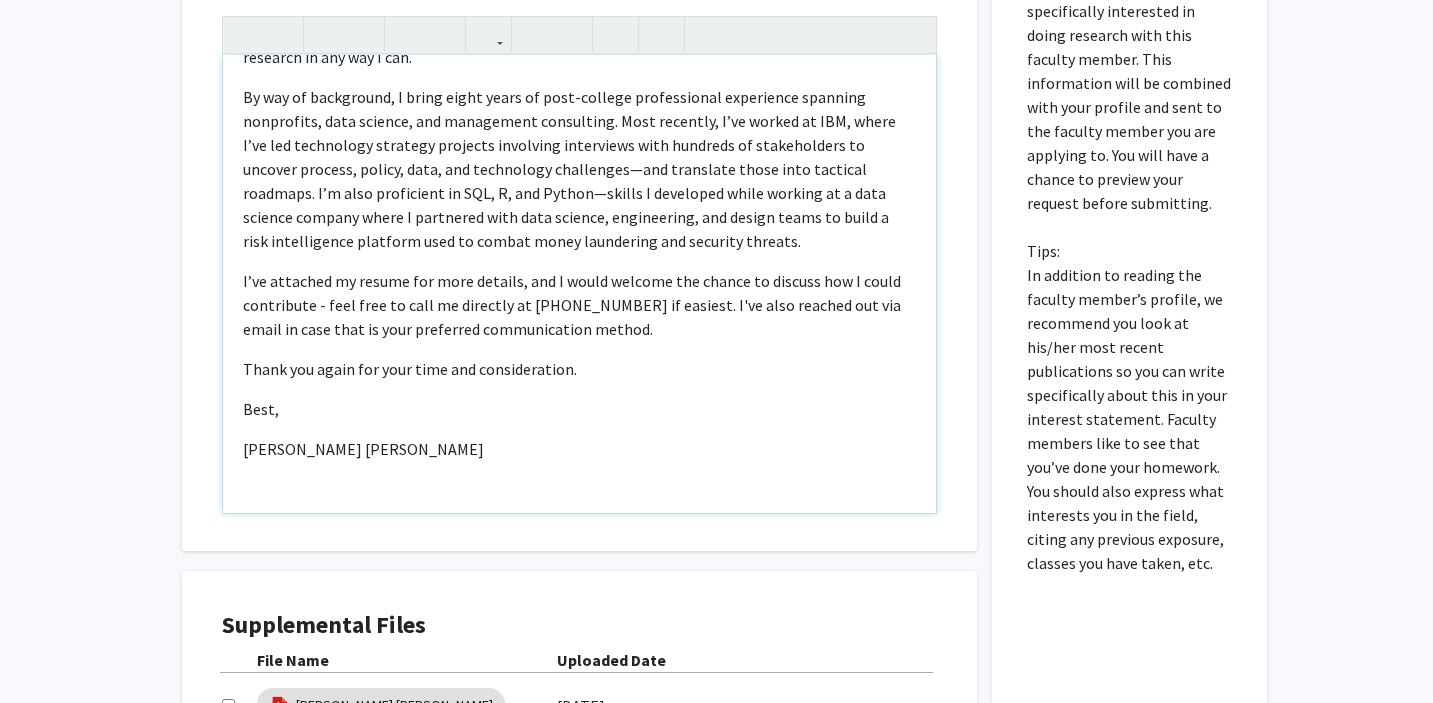 scroll, scrollTop: 659, scrollLeft: 0, axis: vertical 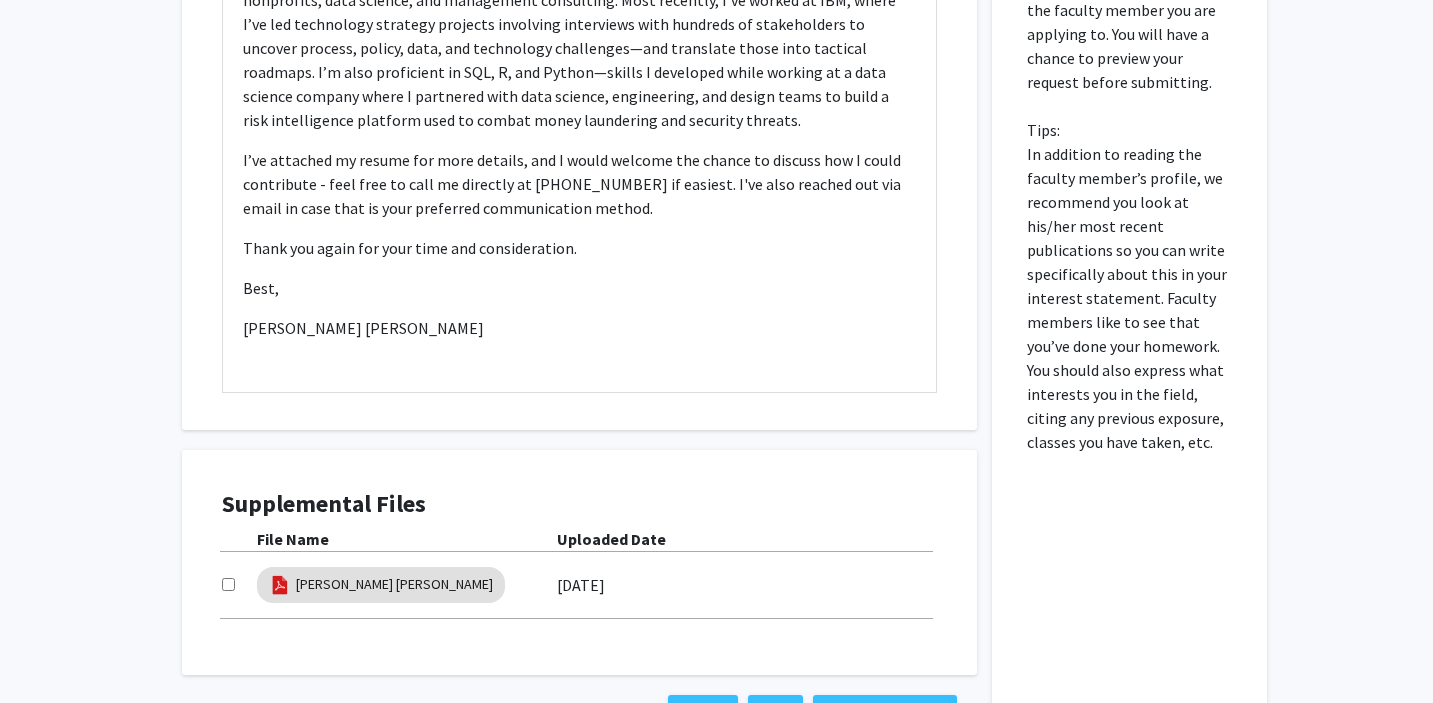 click at bounding box center [228, 584] 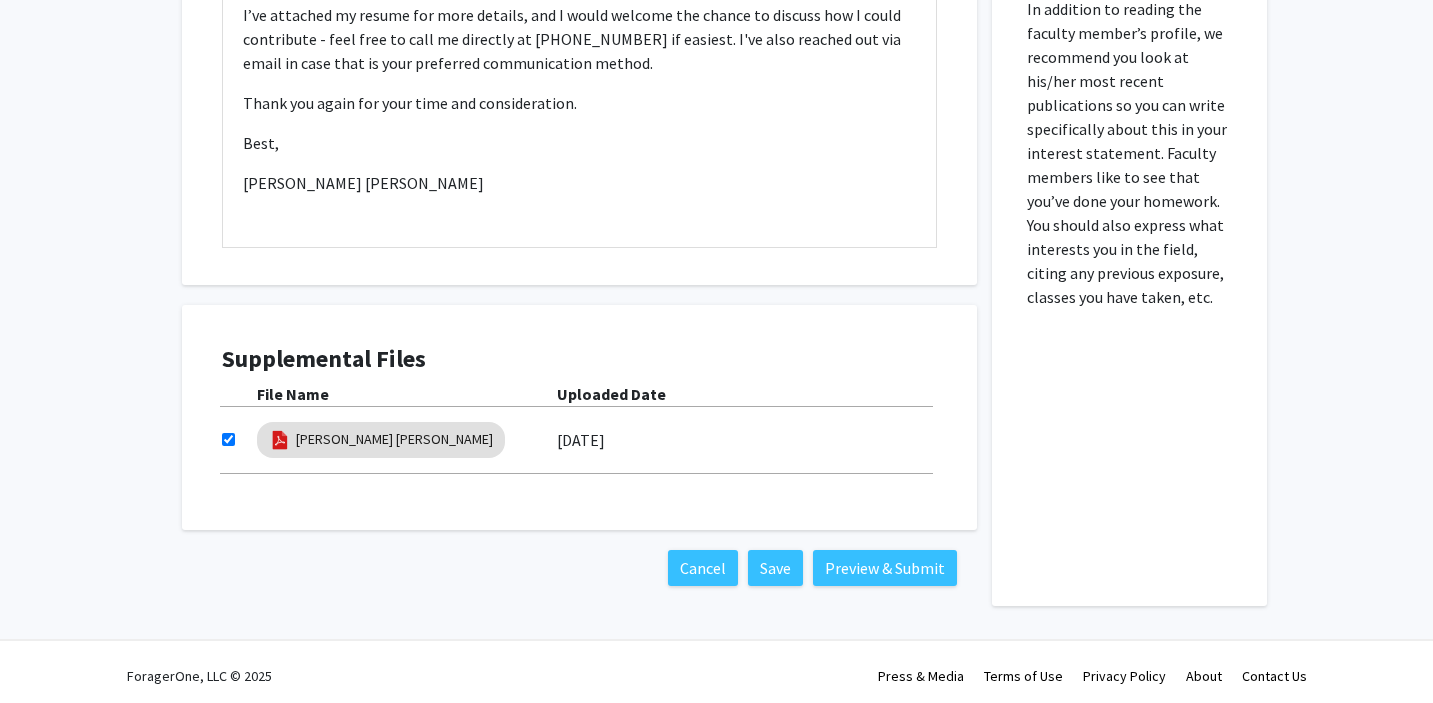 scroll, scrollTop: 812, scrollLeft: 0, axis: vertical 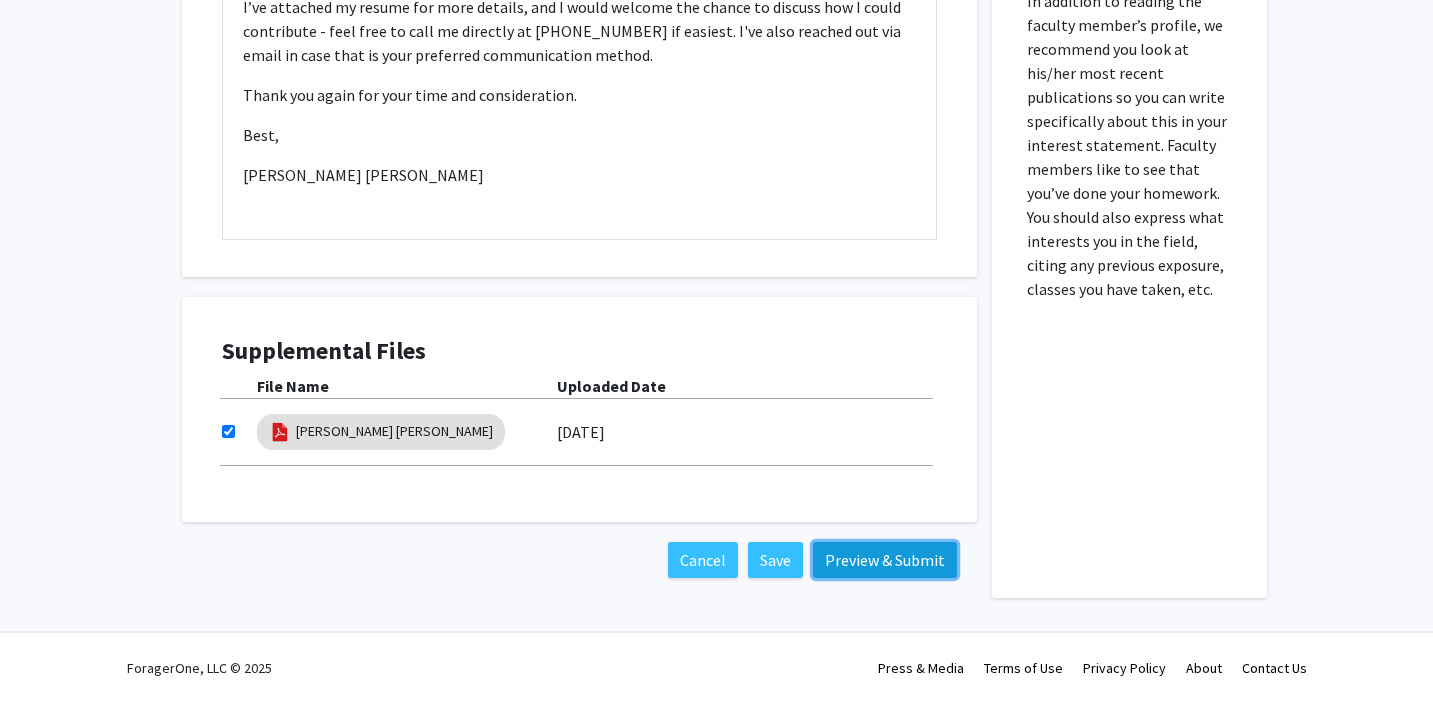 click on "Preview & Submit" at bounding box center (885, 560) 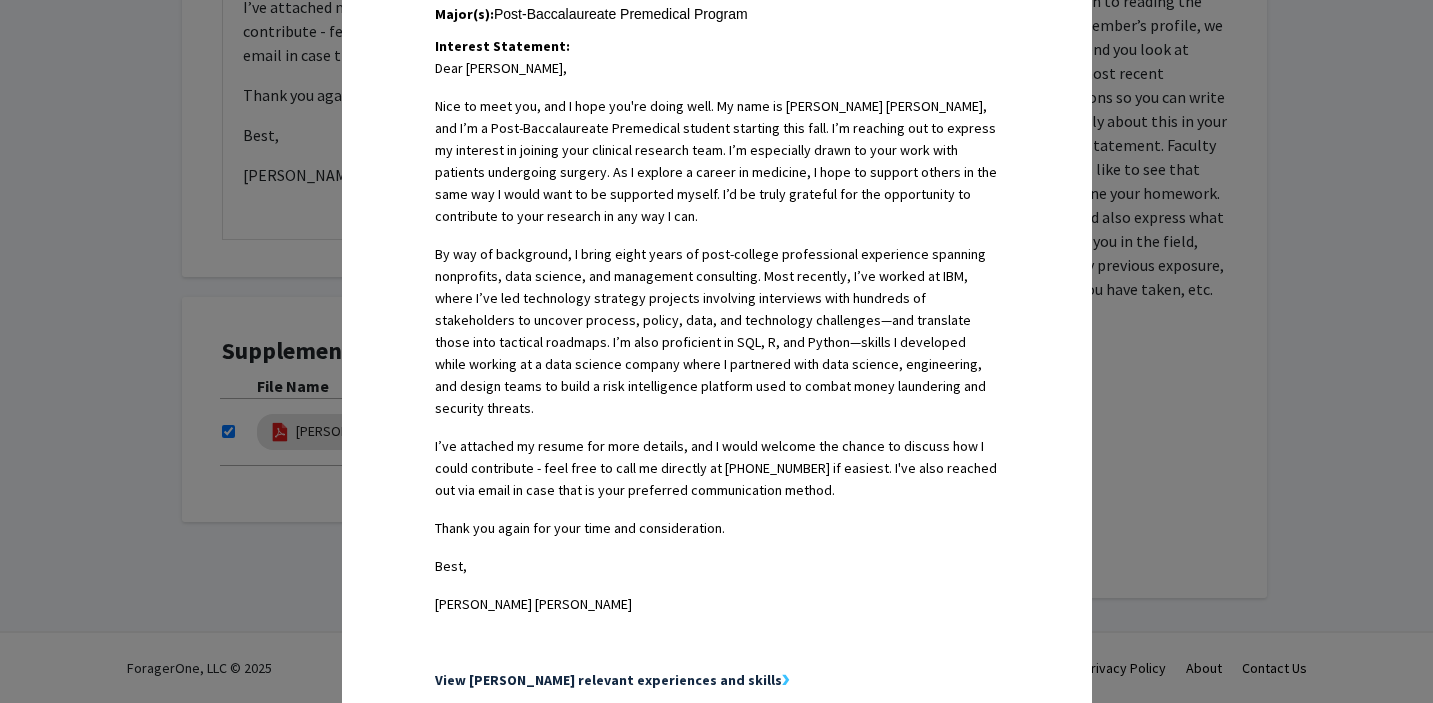 scroll, scrollTop: 783, scrollLeft: 0, axis: vertical 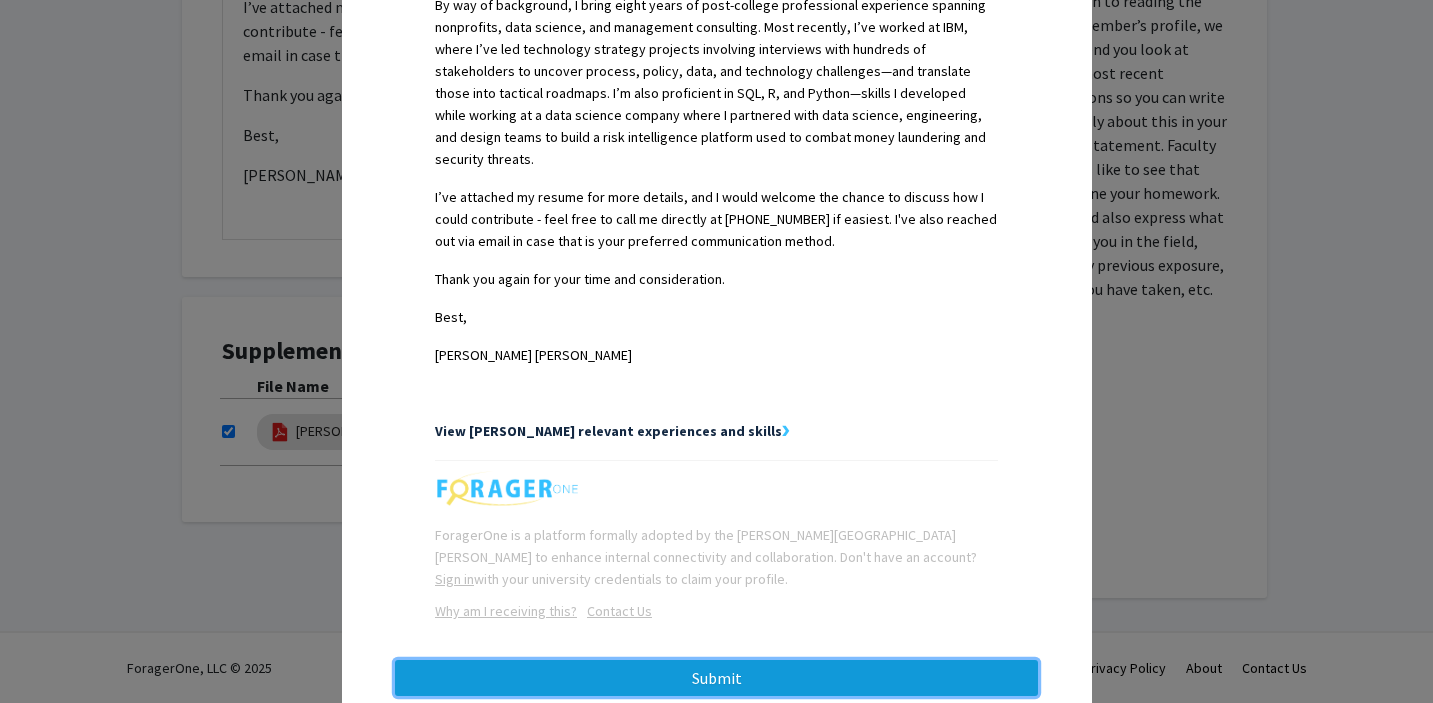 click on "Submit" at bounding box center [716, 678] 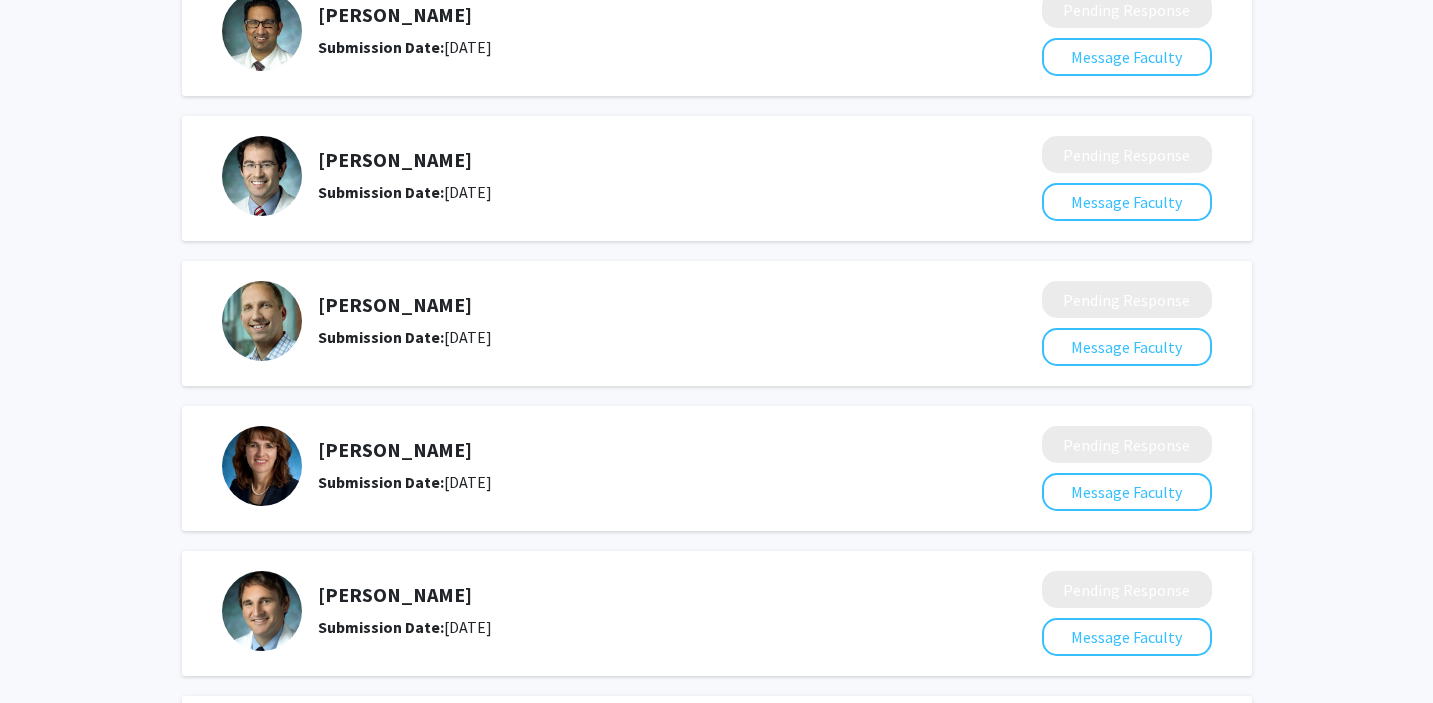 scroll, scrollTop: 874, scrollLeft: 0, axis: vertical 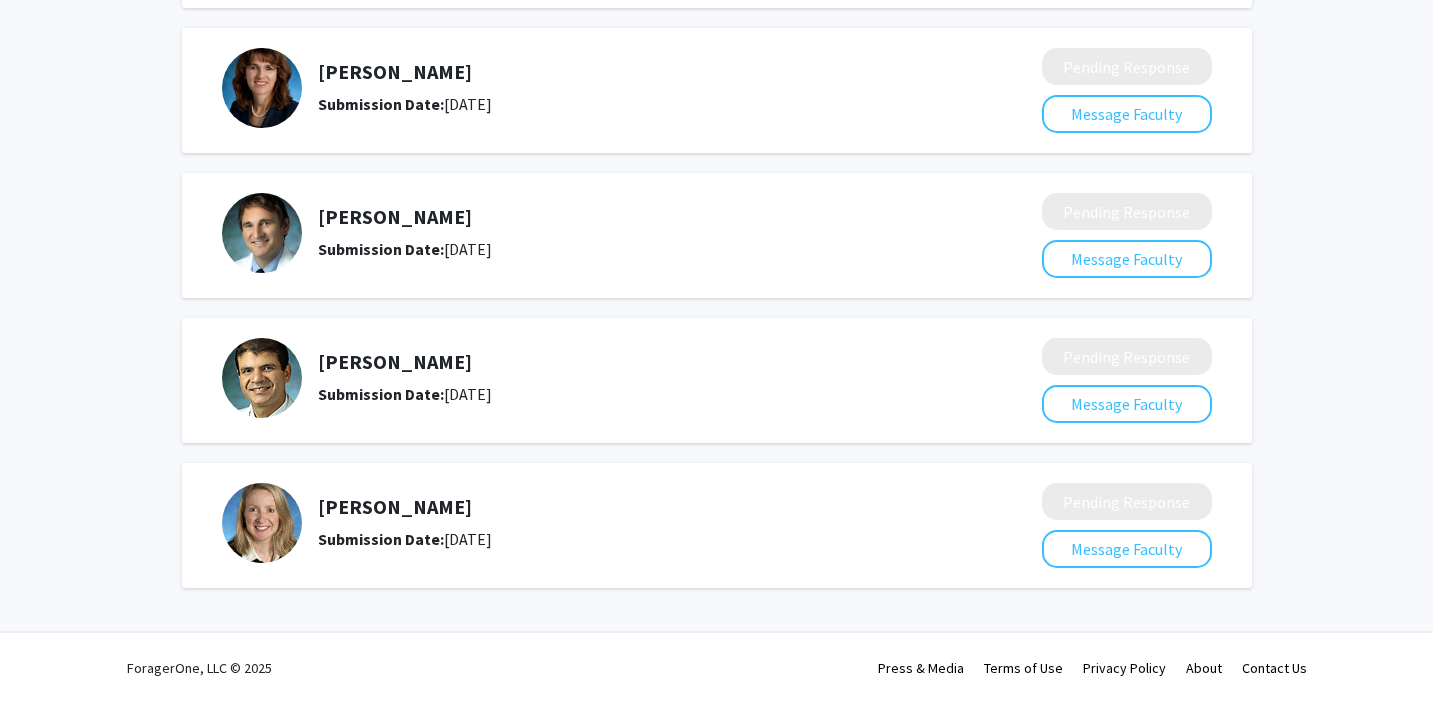 click on "[PERSON_NAME]" 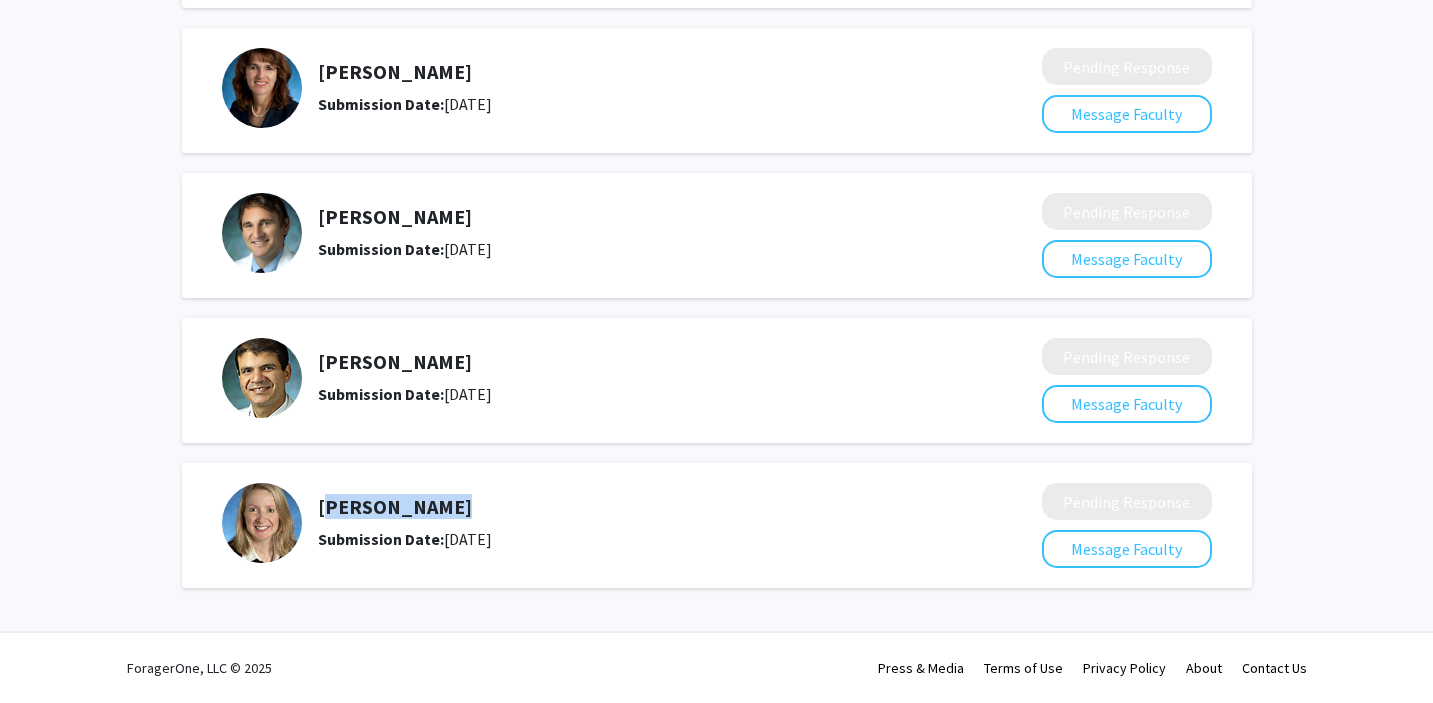 drag, startPoint x: 453, startPoint y: 507, endPoint x: 321, endPoint y: 505, distance: 132.01515 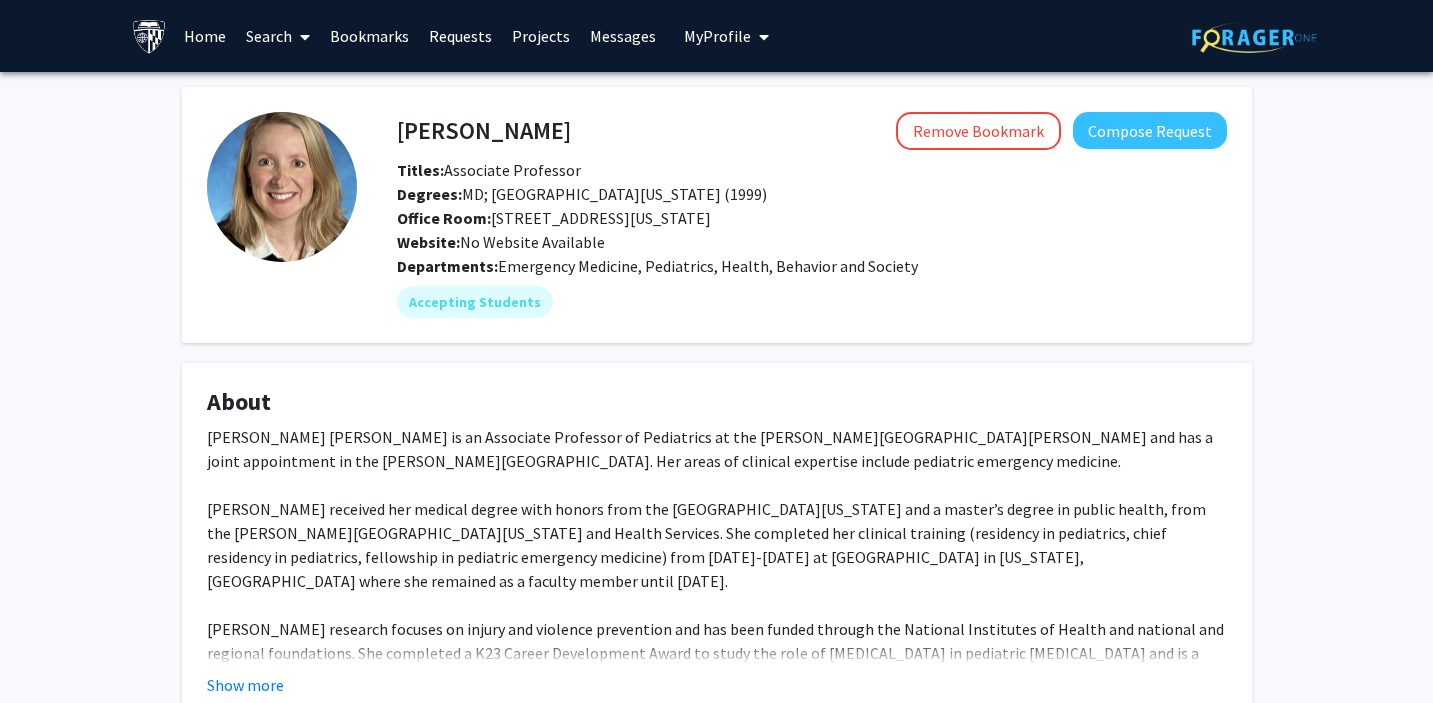 scroll, scrollTop: 0, scrollLeft: 0, axis: both 